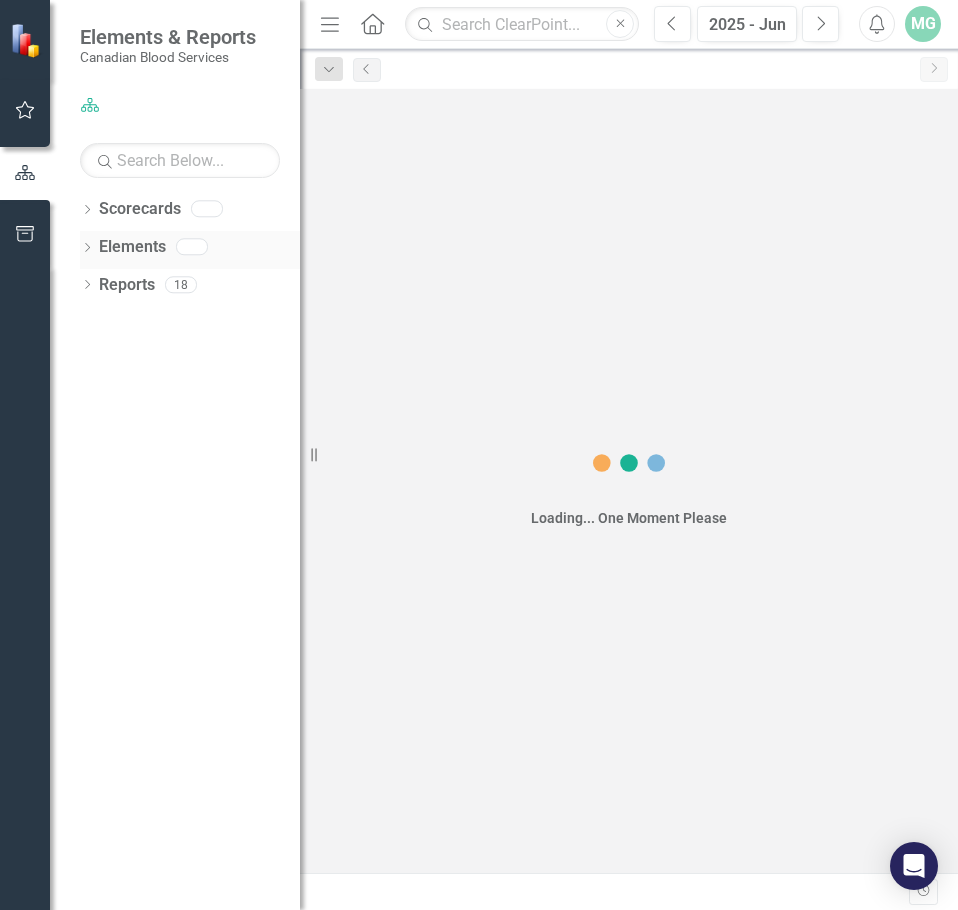 scroll, scrollTop: 0, scrollLeft: 0, axis: both 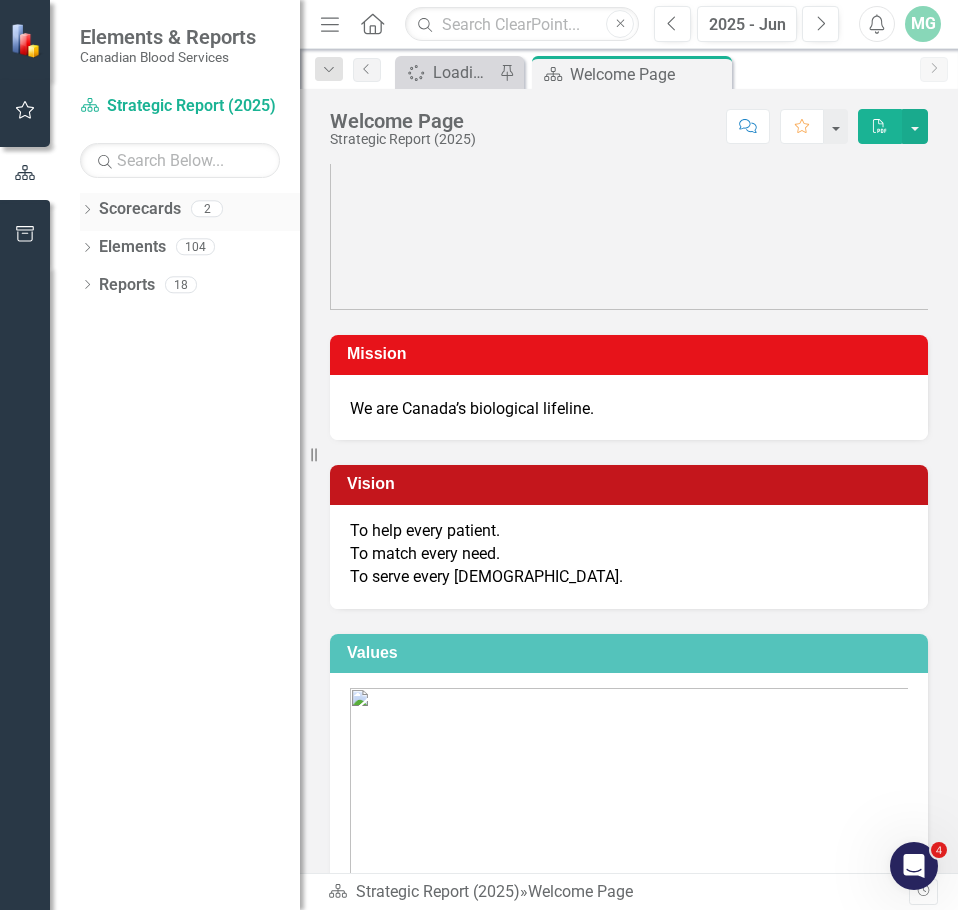 click on "Dropdown" 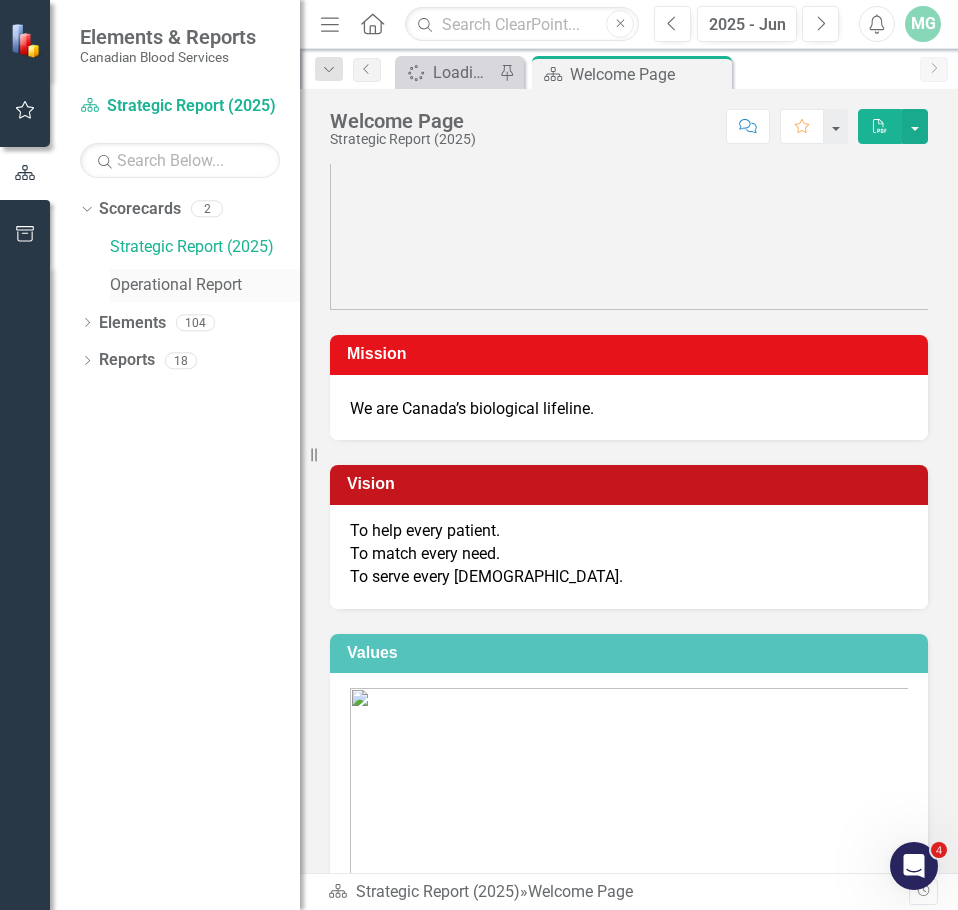 click on "Operational Report" at bounding box center (205, 285) 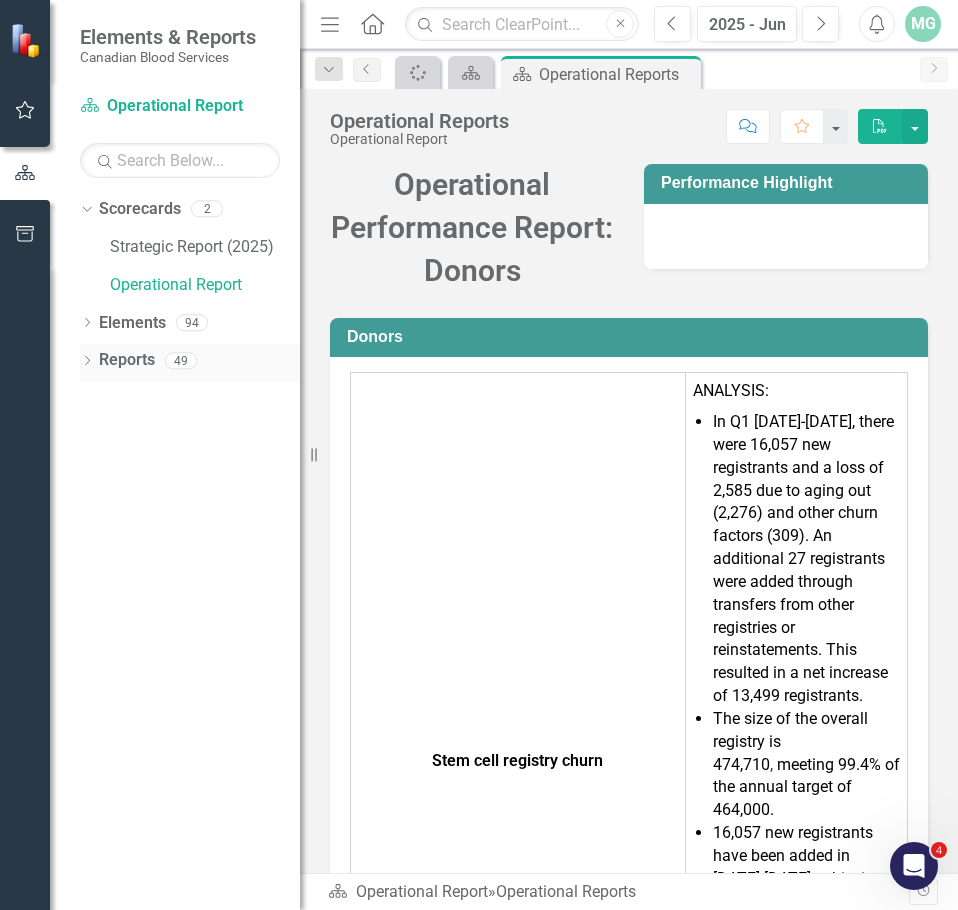 click on "Dropdown" 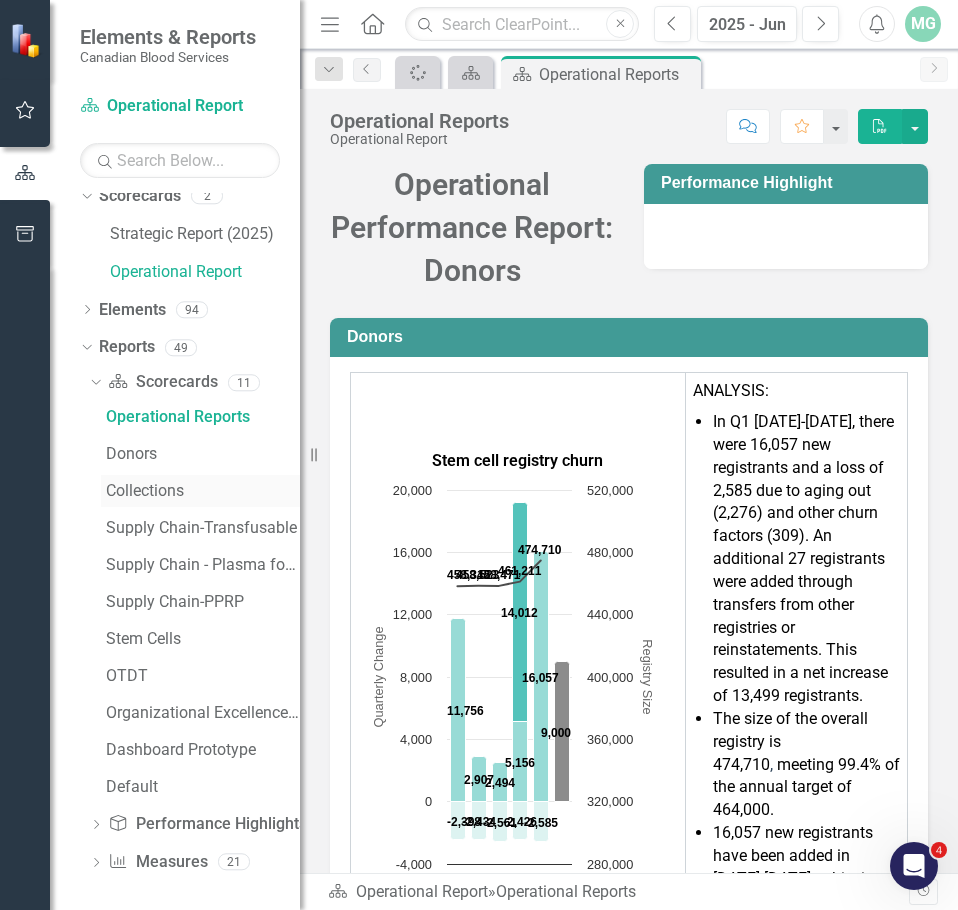 scroll, scrollTop: 17, scrollLeft: 0, axis: vertical 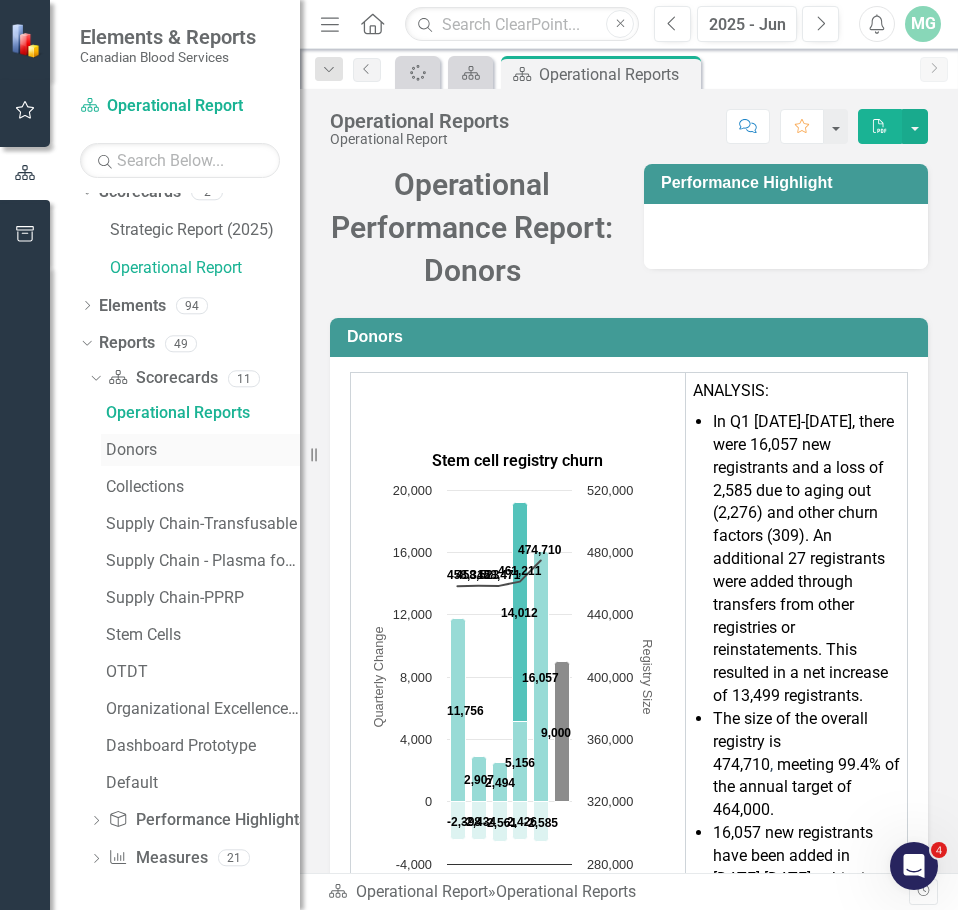 click on "Donors" at bounding box center [203, 450] 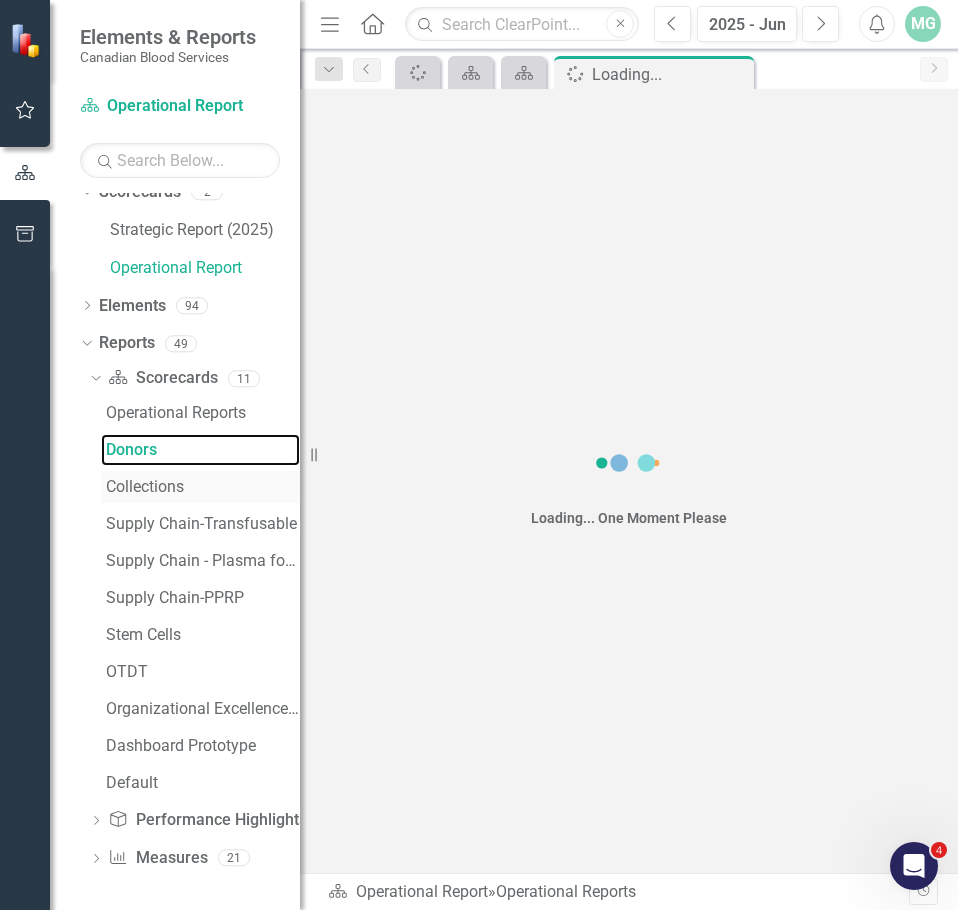 scroll, scrollTop: 0, scrollLeft: 0, axis: both 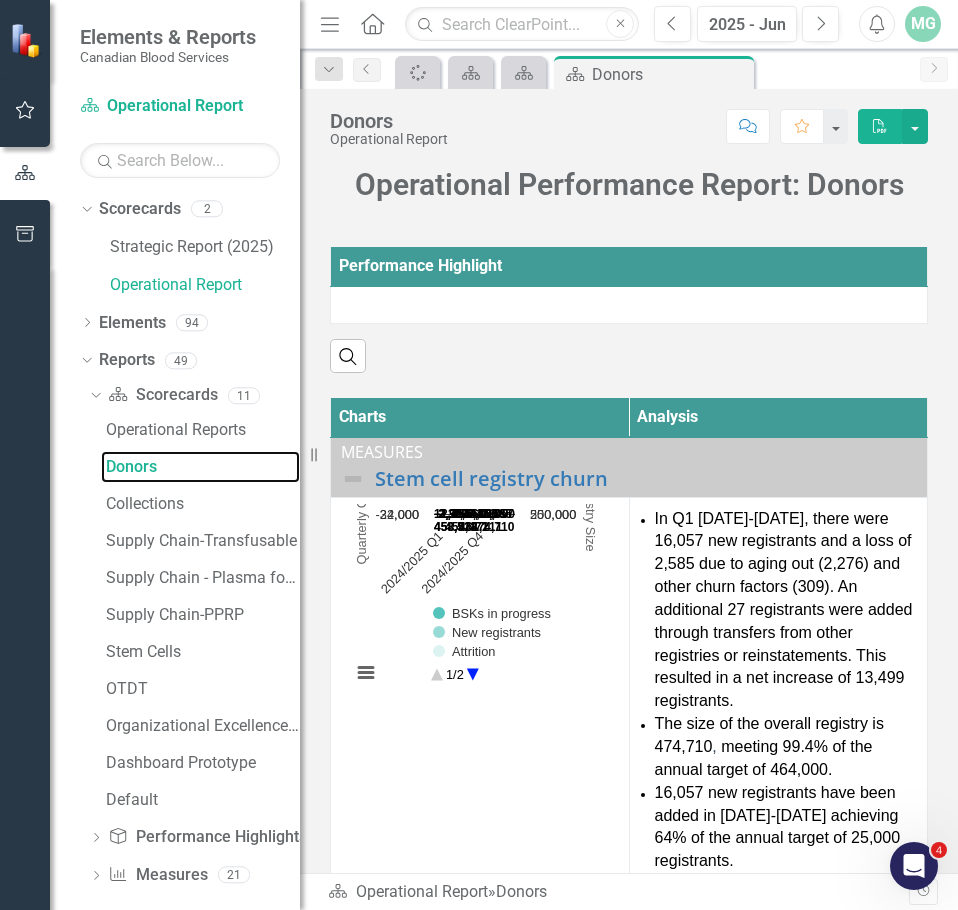 click 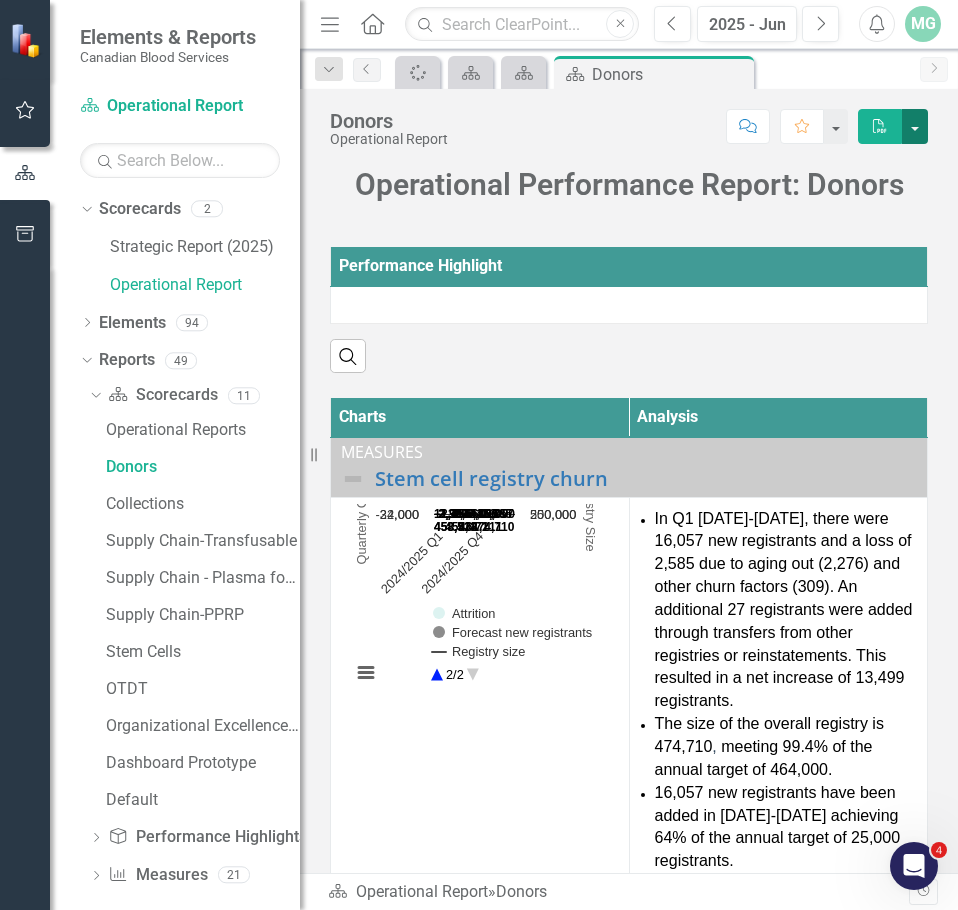 click at bounding box center (915, 126) 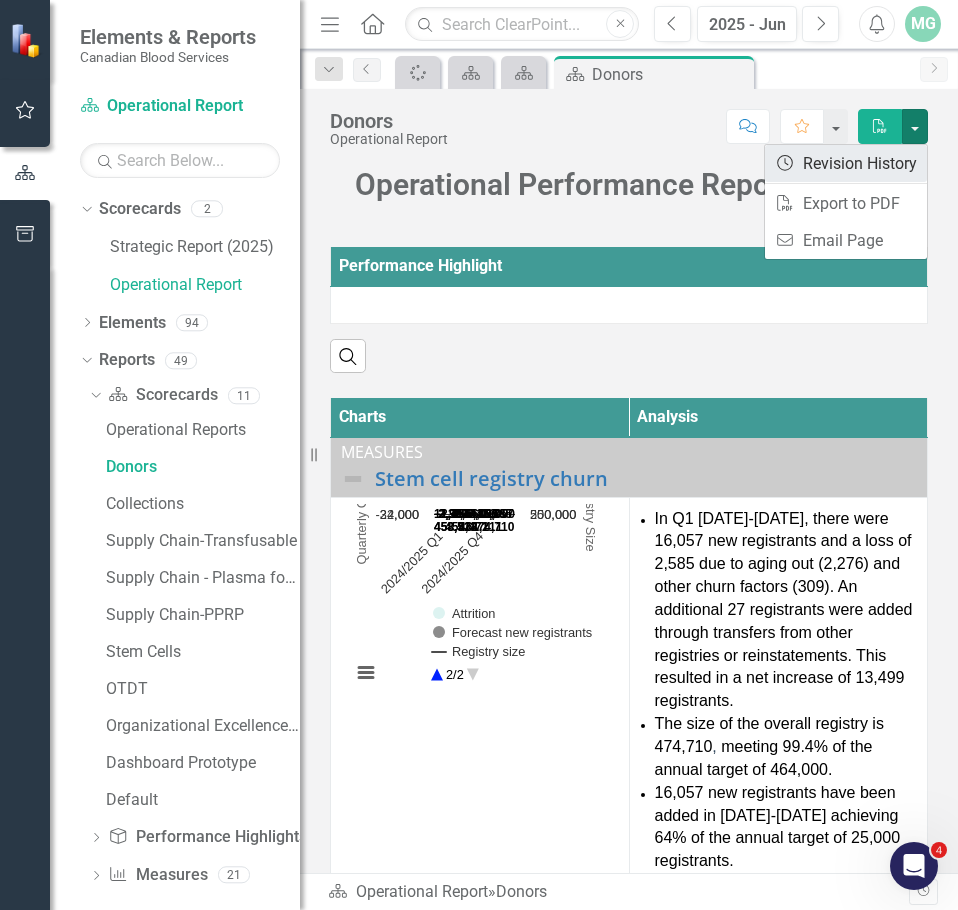 click on "Revision History Revision History" at bounding box center (846, 163) 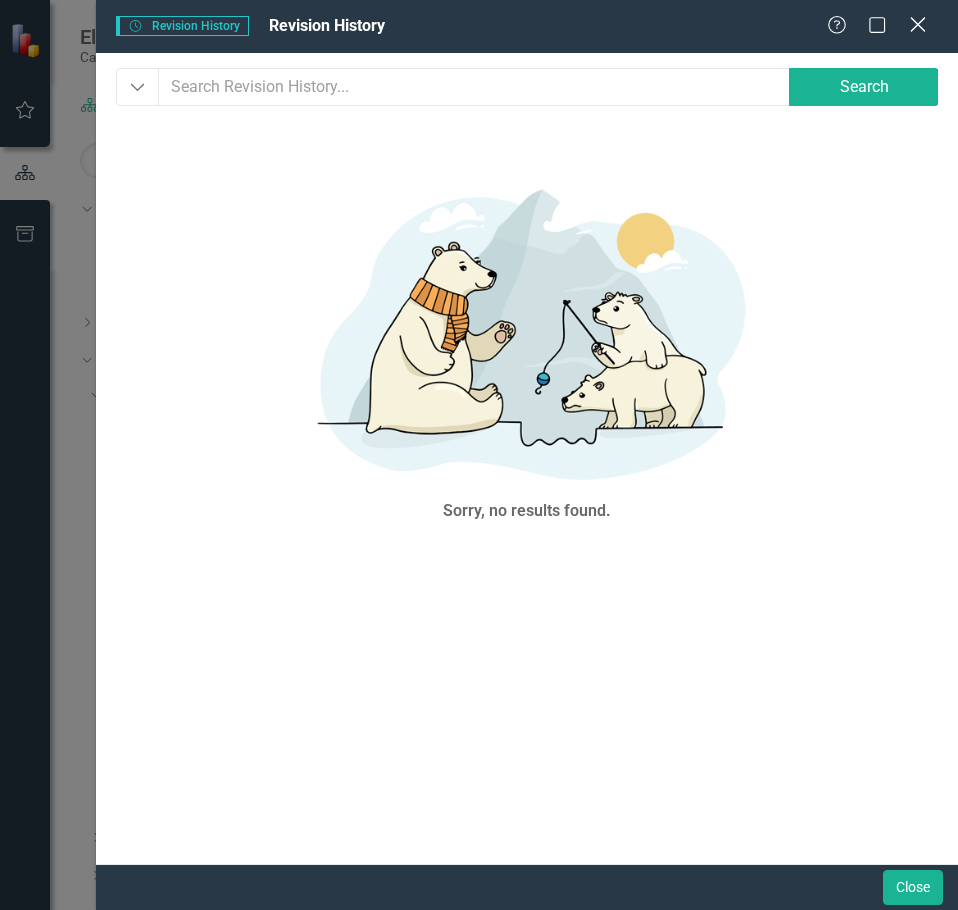 click 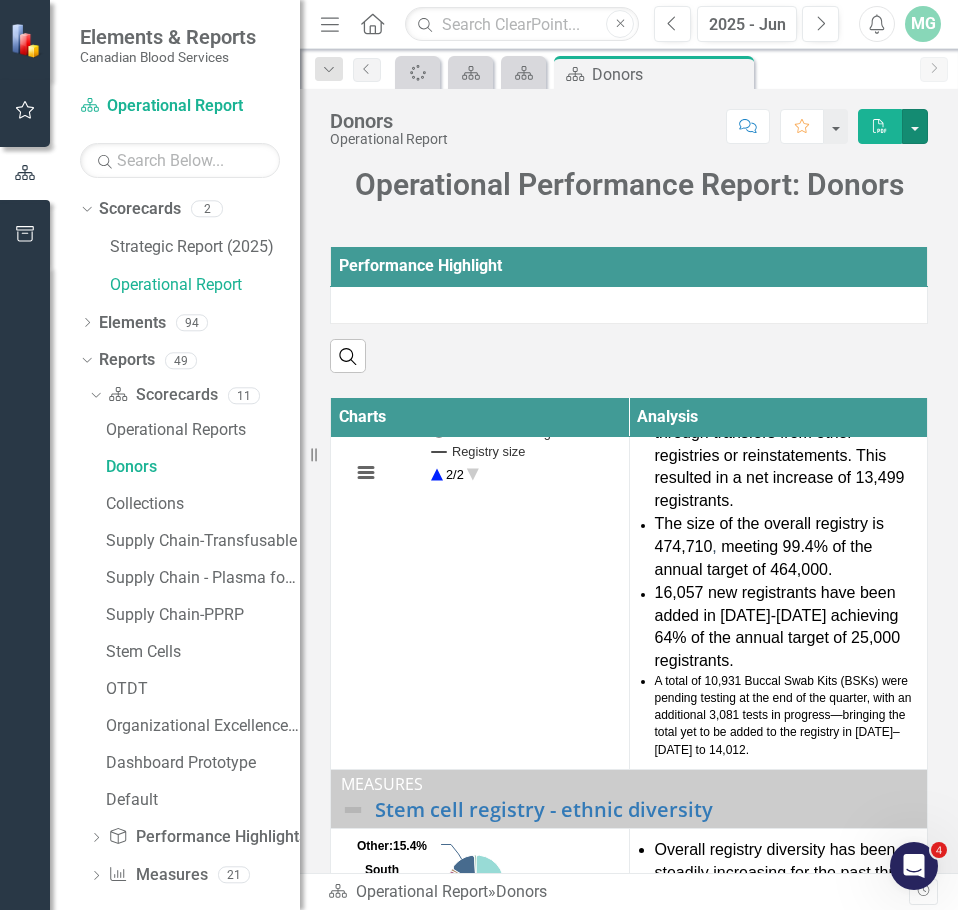 scroll, scrollTop: 0, scrollLeft: 0, axis: both 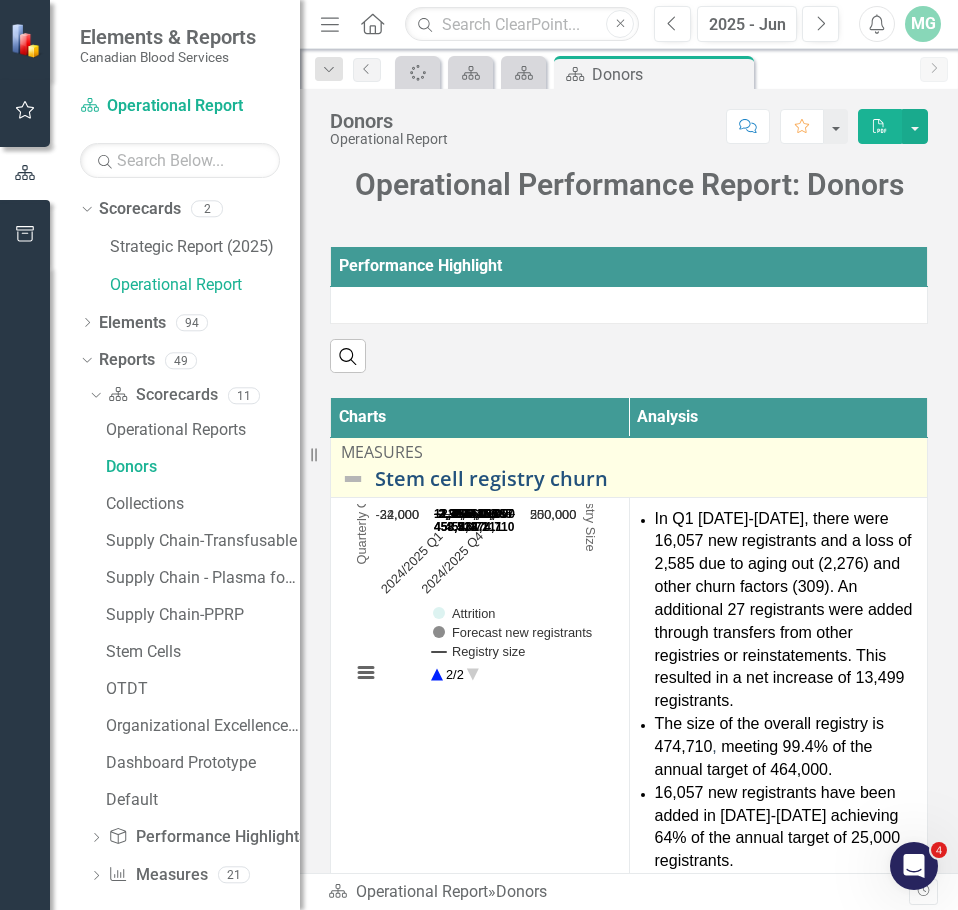 click on "Stem cell registry churn" at bounding box center (646, 479) 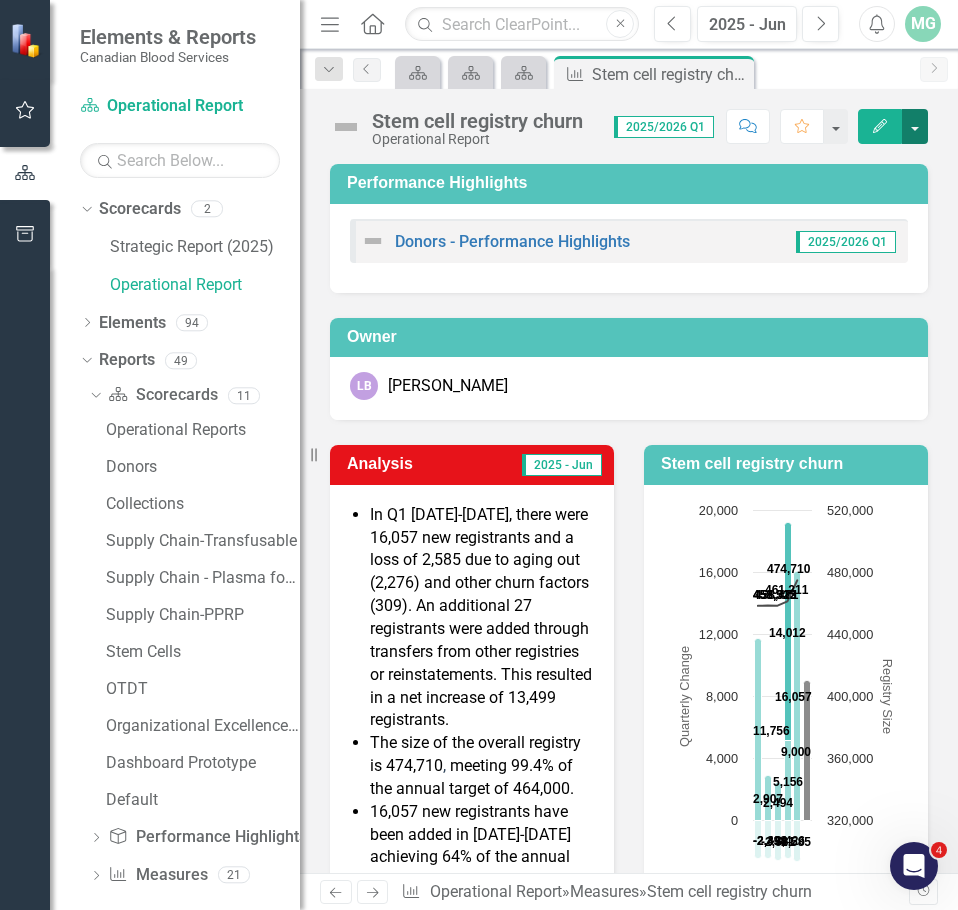 click at bounding box center [915, 126] 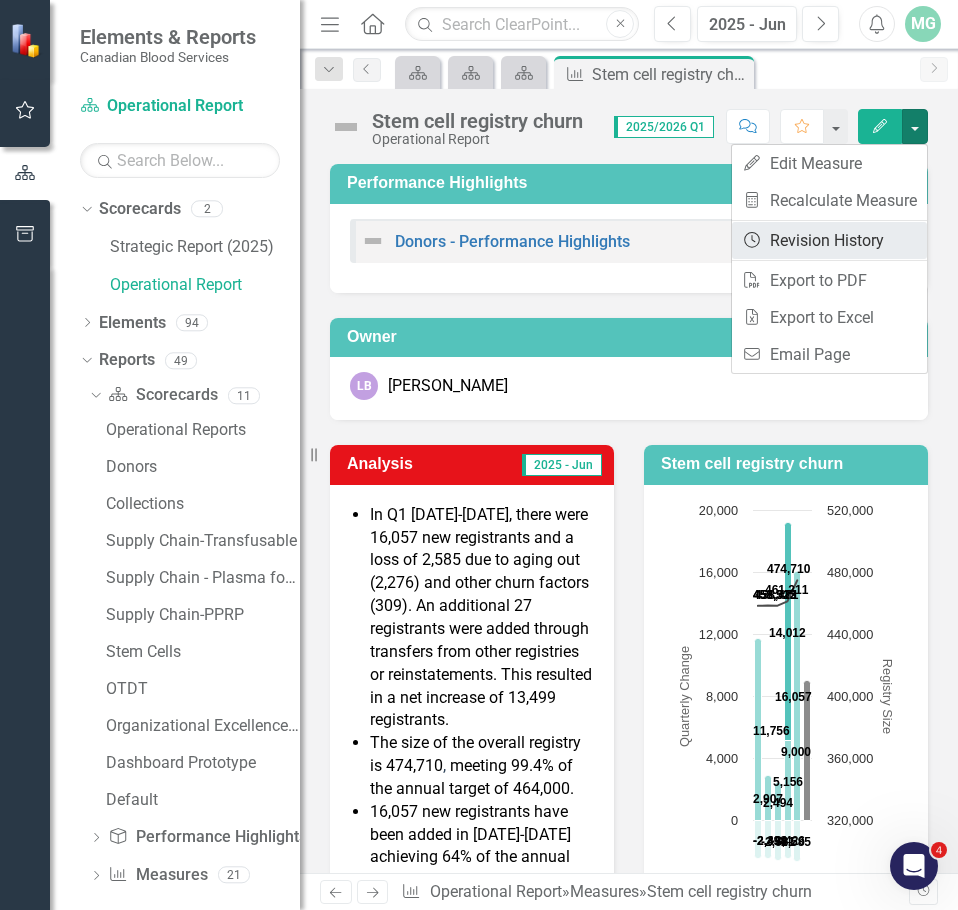 click on "Revision History Revision History" at bounding box center [829, 240] 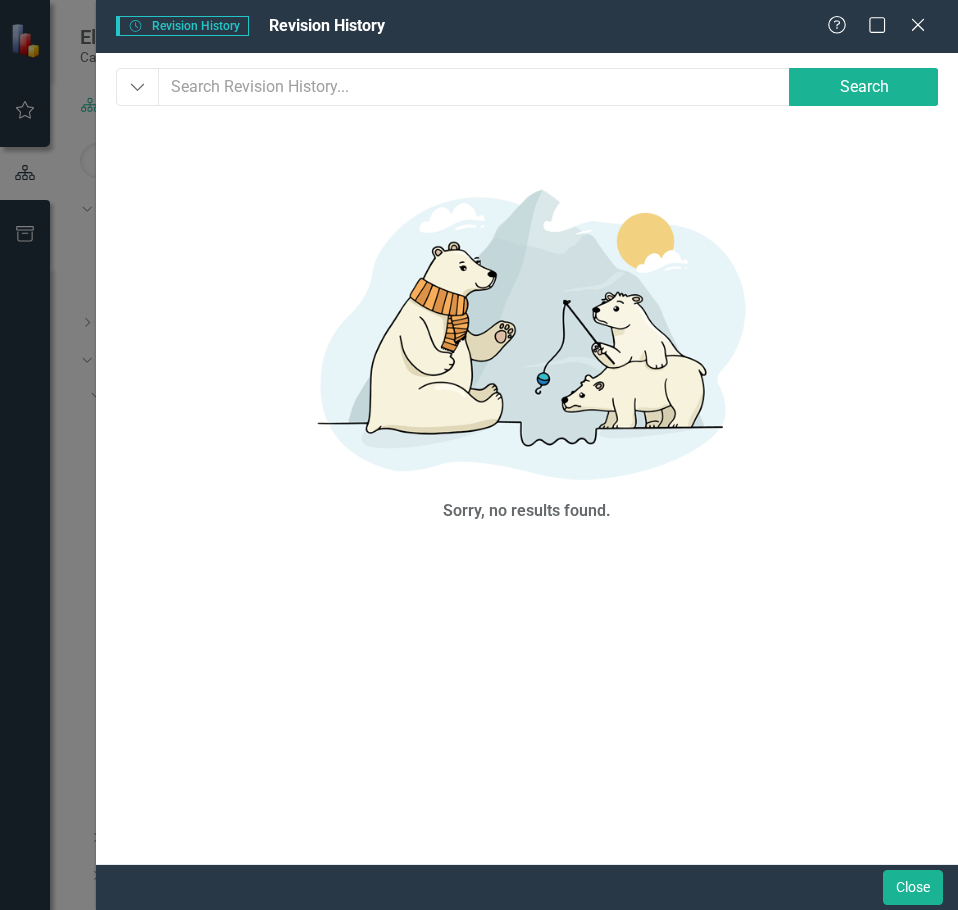 click on "Help Maximize Close" at bounding box center [882, 26] 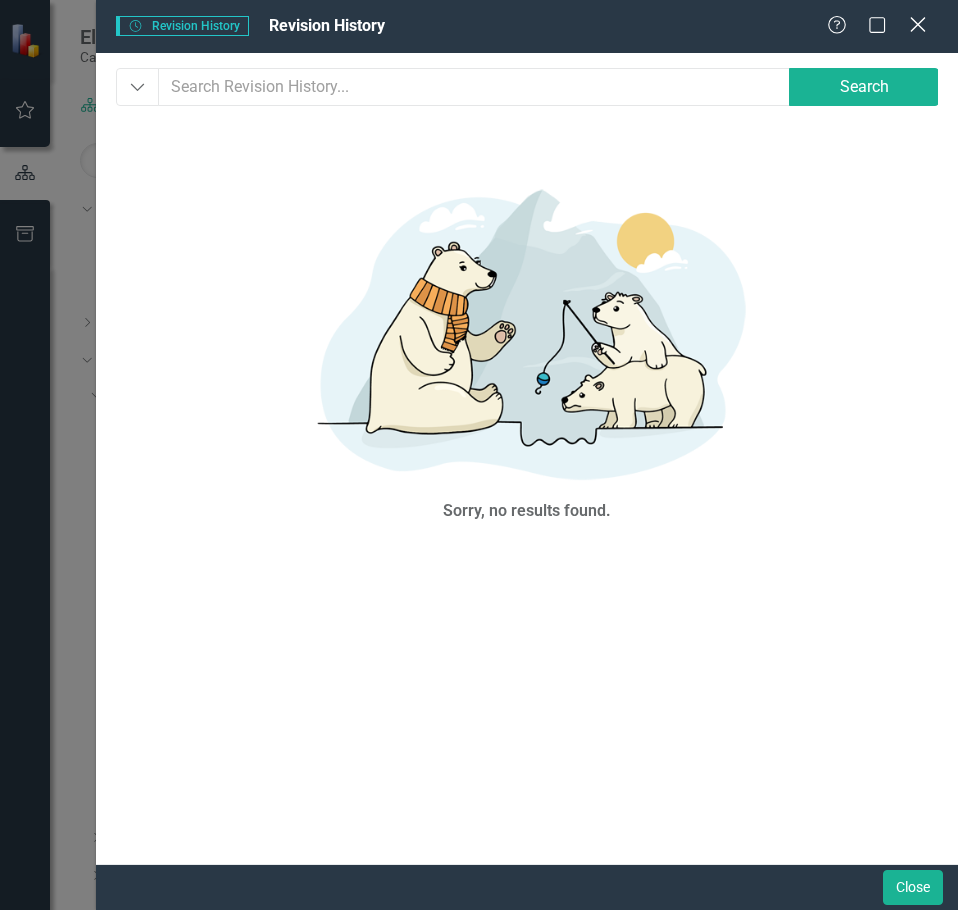click on "Close" 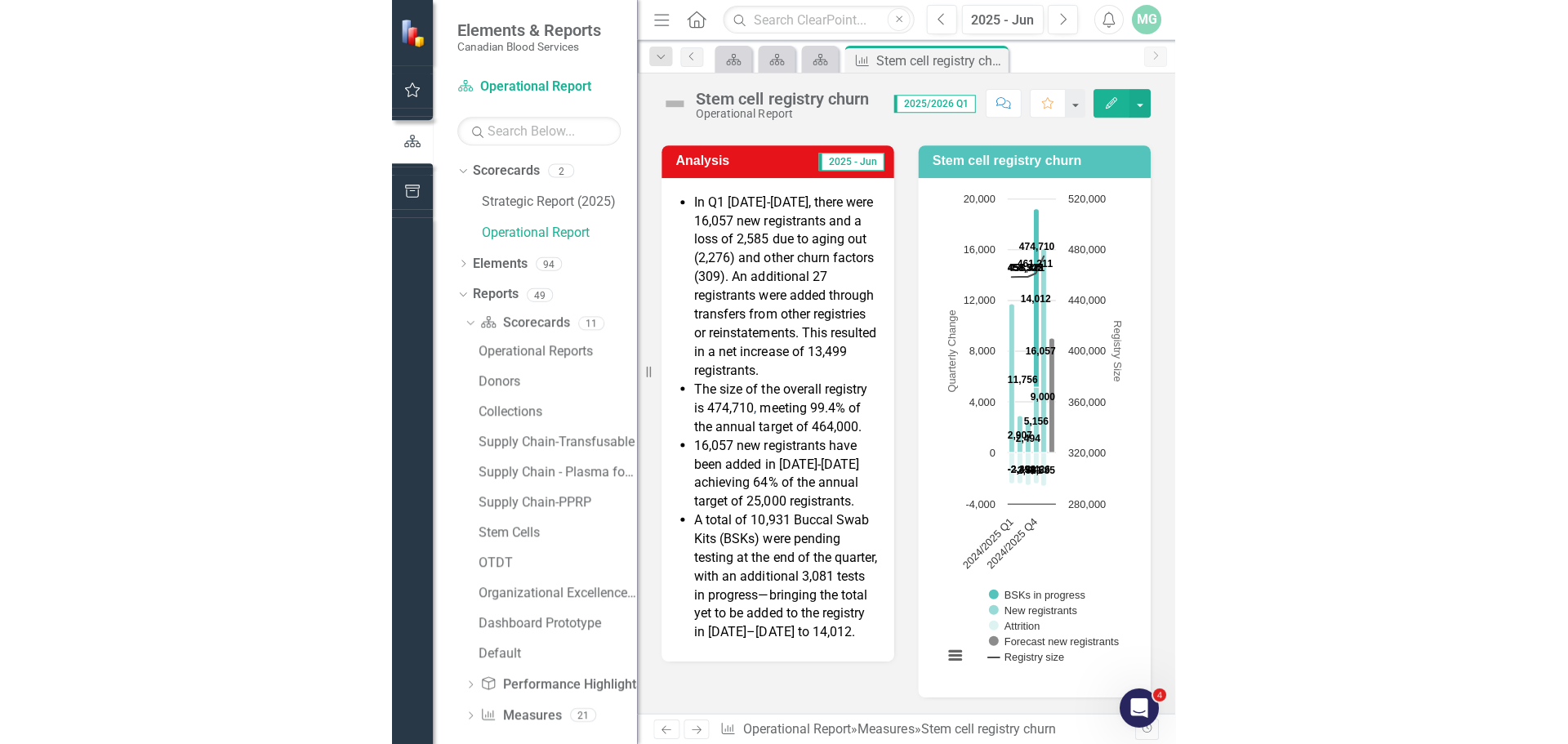 scroll, scrollTop: 245, scrollLeft: 0, axis: vertical 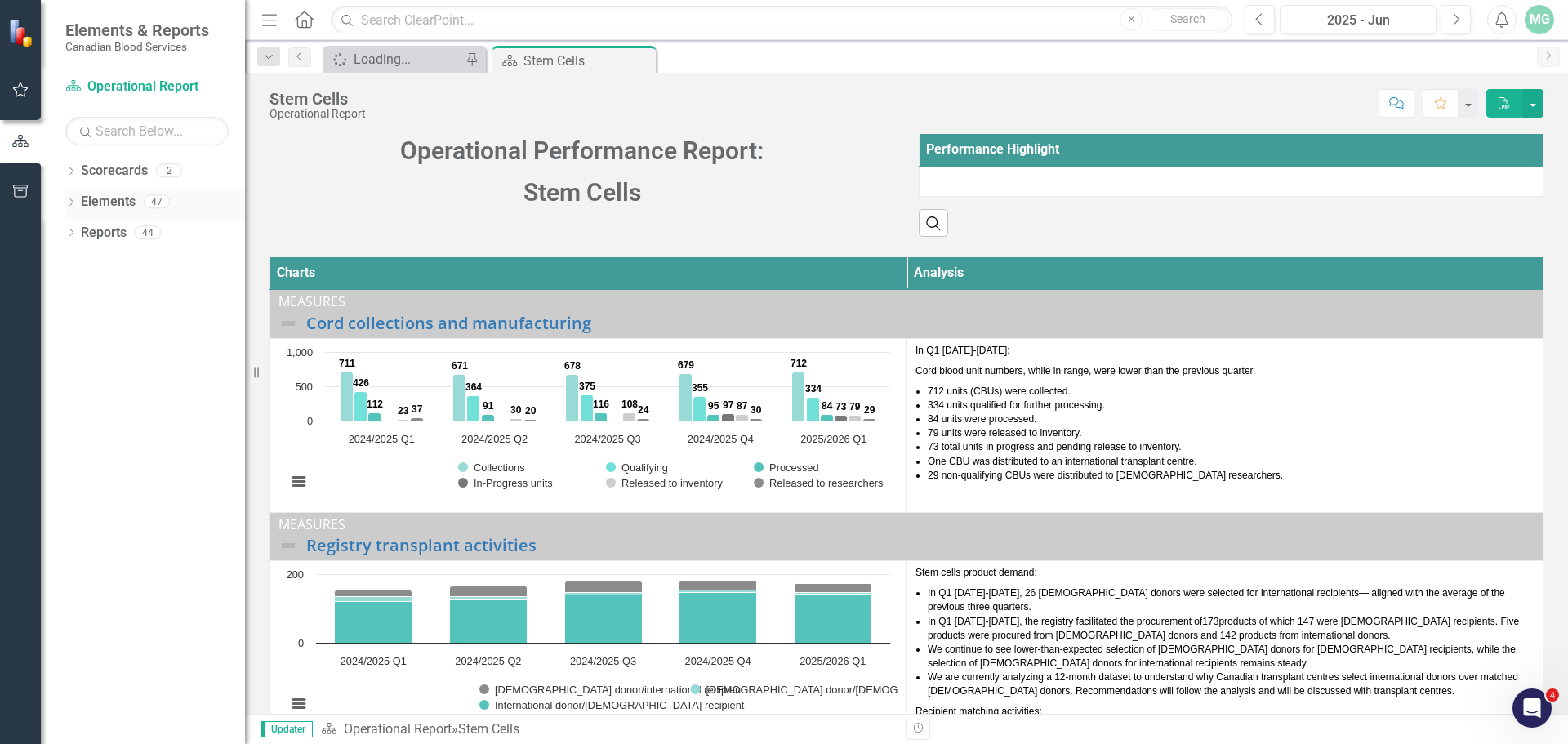 click on "Dropdown" 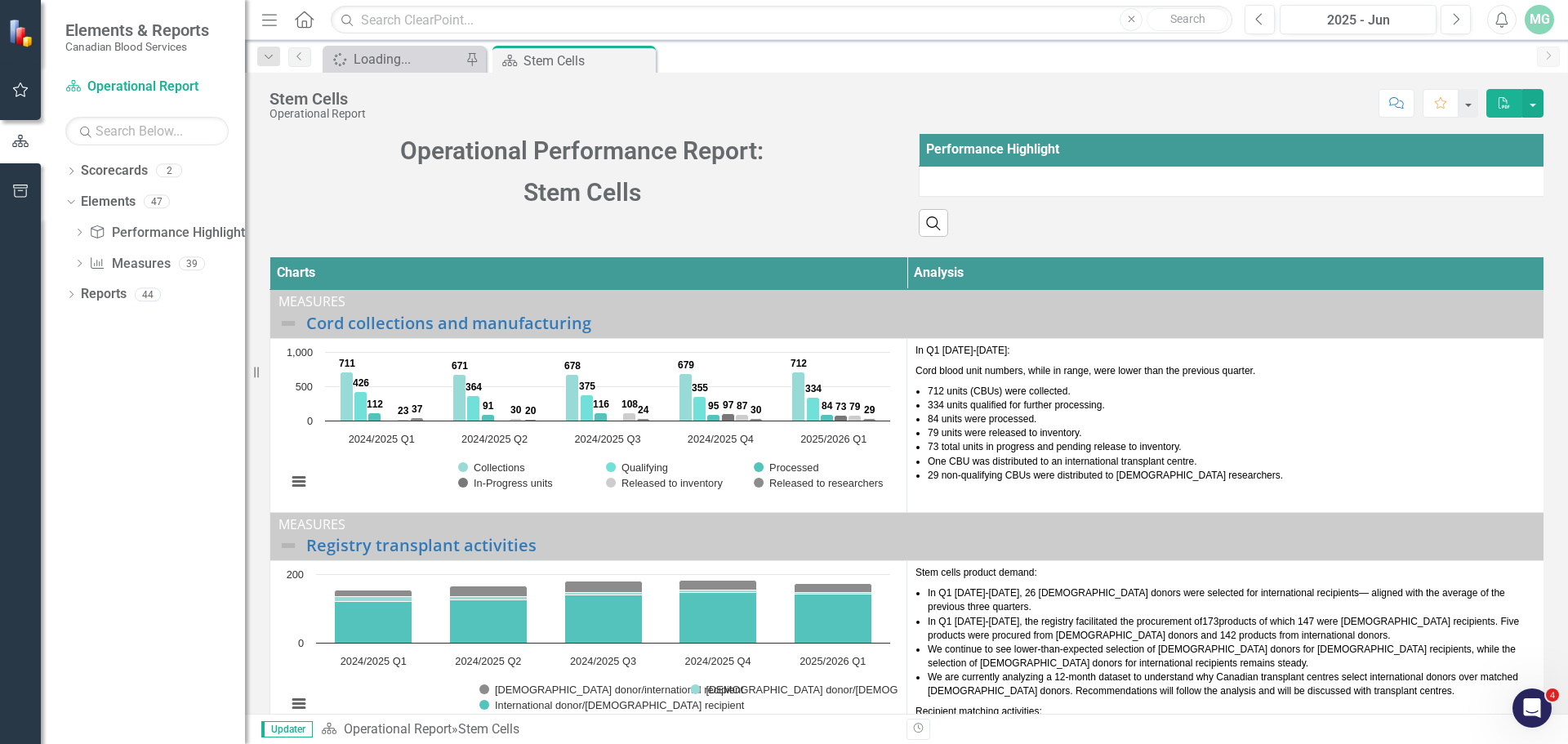 click on "Dropdown Performance Highlight Performance Highlights 8 Donors - Performance Highlights Collections- Performance Highlights Supply Chain Transfusable- Performance Highlights Supply Chain Plasma- Performance Highlights Supply Chain PPRP - Performance Highlights Stem Cells - Performance Highlights OTDT - Performance Highlights Organizational Excellence – Quality Management - Performance Highlights Dropdown Measure Measures 39 Stem cell registry churn Stem cell registry - ethnic diversity Plasma donor base   Plasma donor base churn (new, reinstated, lapsed) Source plasma donor frequency Whole blood donor base (active donors) Whole blood donor base churn (new, reinstated, lapsed) Whole blood donor frequency  Whole blood collections Apheresis platelet collections Transfusable plasma collections (litres)  Plasma for fractionation (litres collected) Red blood cell issues (demand) Whole blood discard rate Order fill rates (FBP) Ig distribution (demand) Source plasma discard rate  IVIg average inventory" at bounding box center (155, 251) 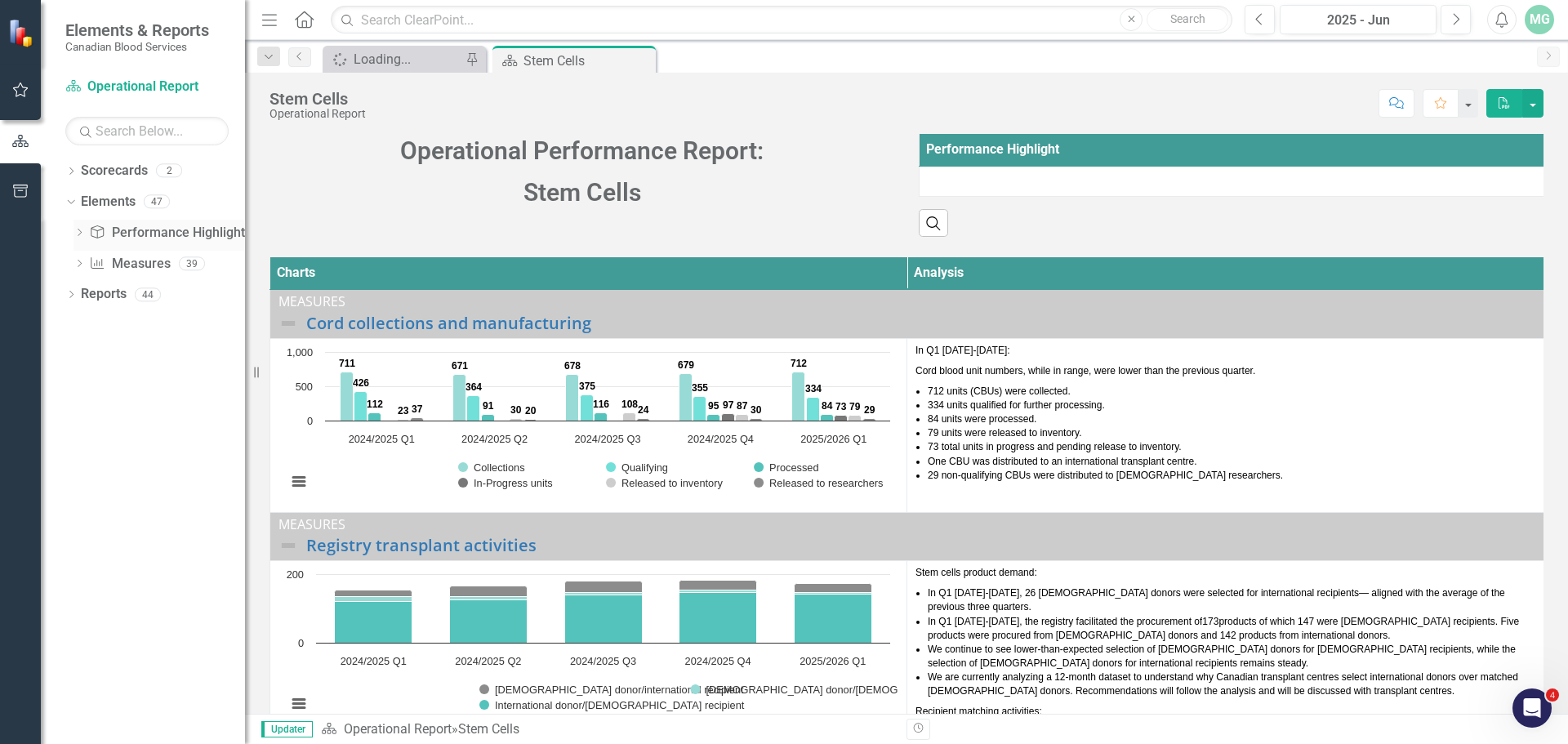 click on "Dropdown" 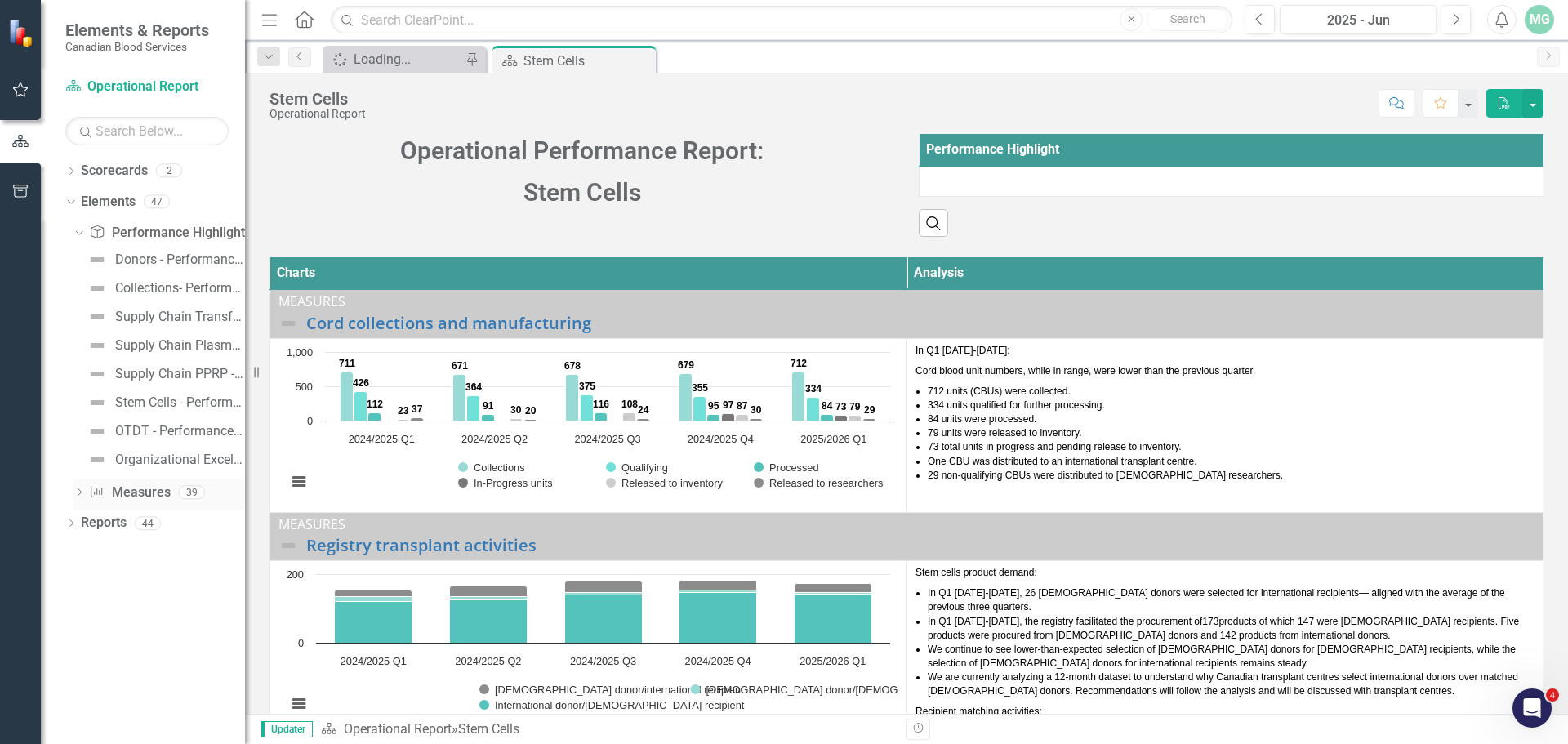 click on "Dropdown" 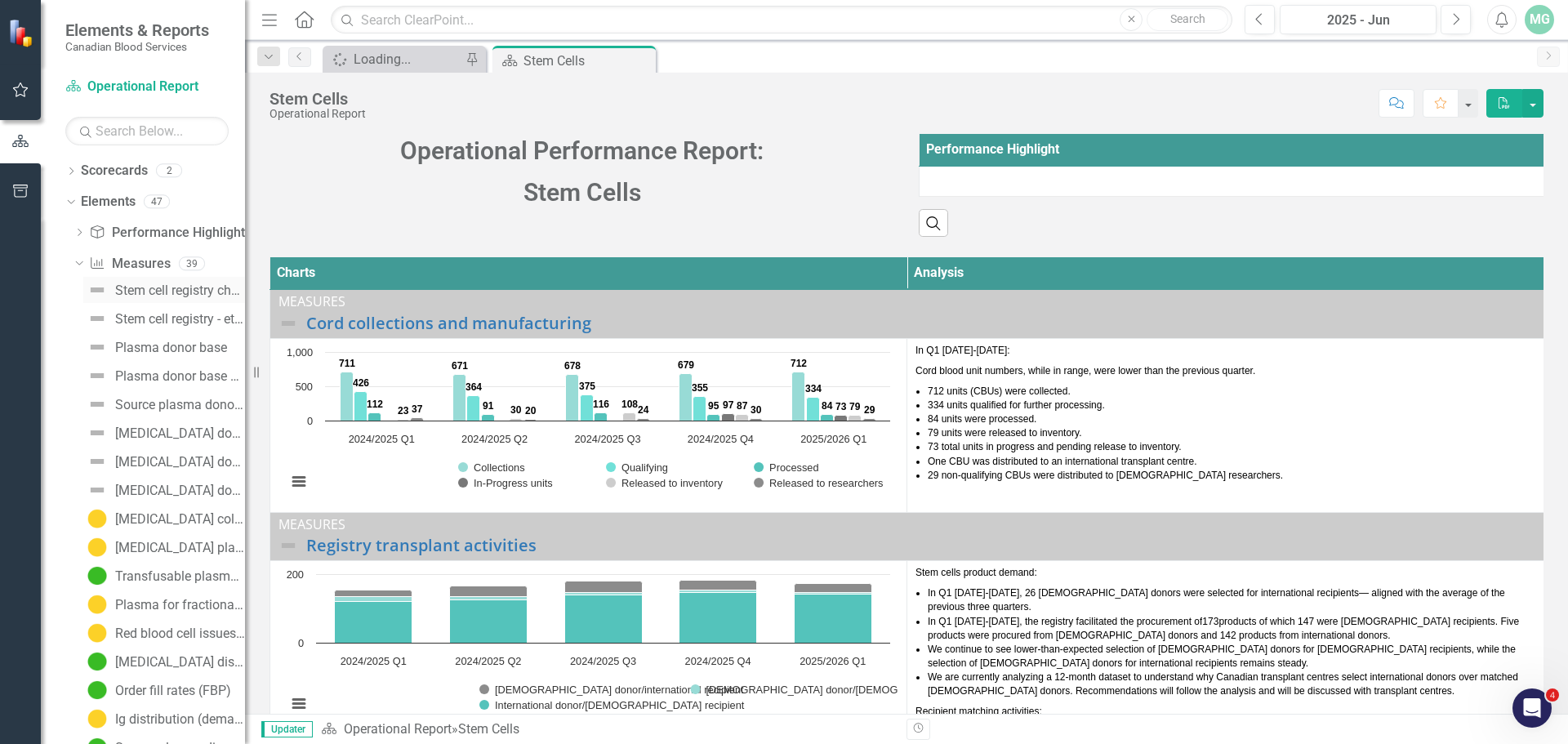 click on "Stem cell registry churn" at bounding box center (180, 291) 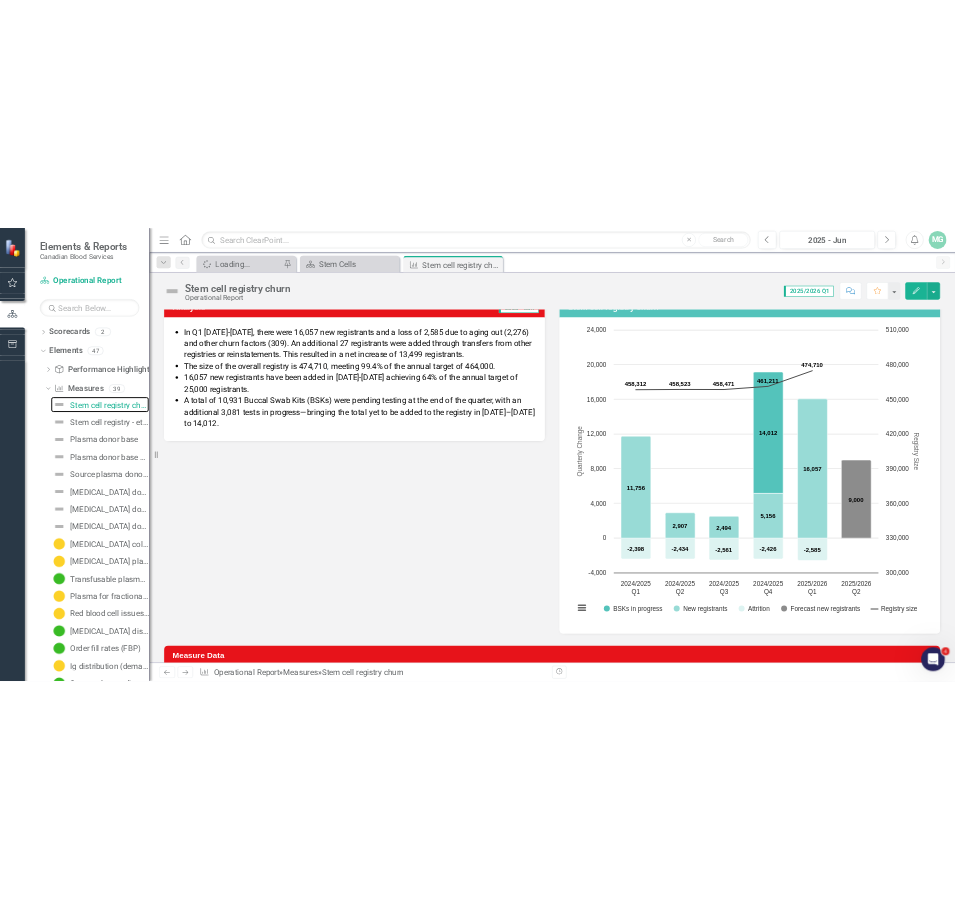 scroll, scrollTop: 275, scrollLeft: 0, axis: vertical 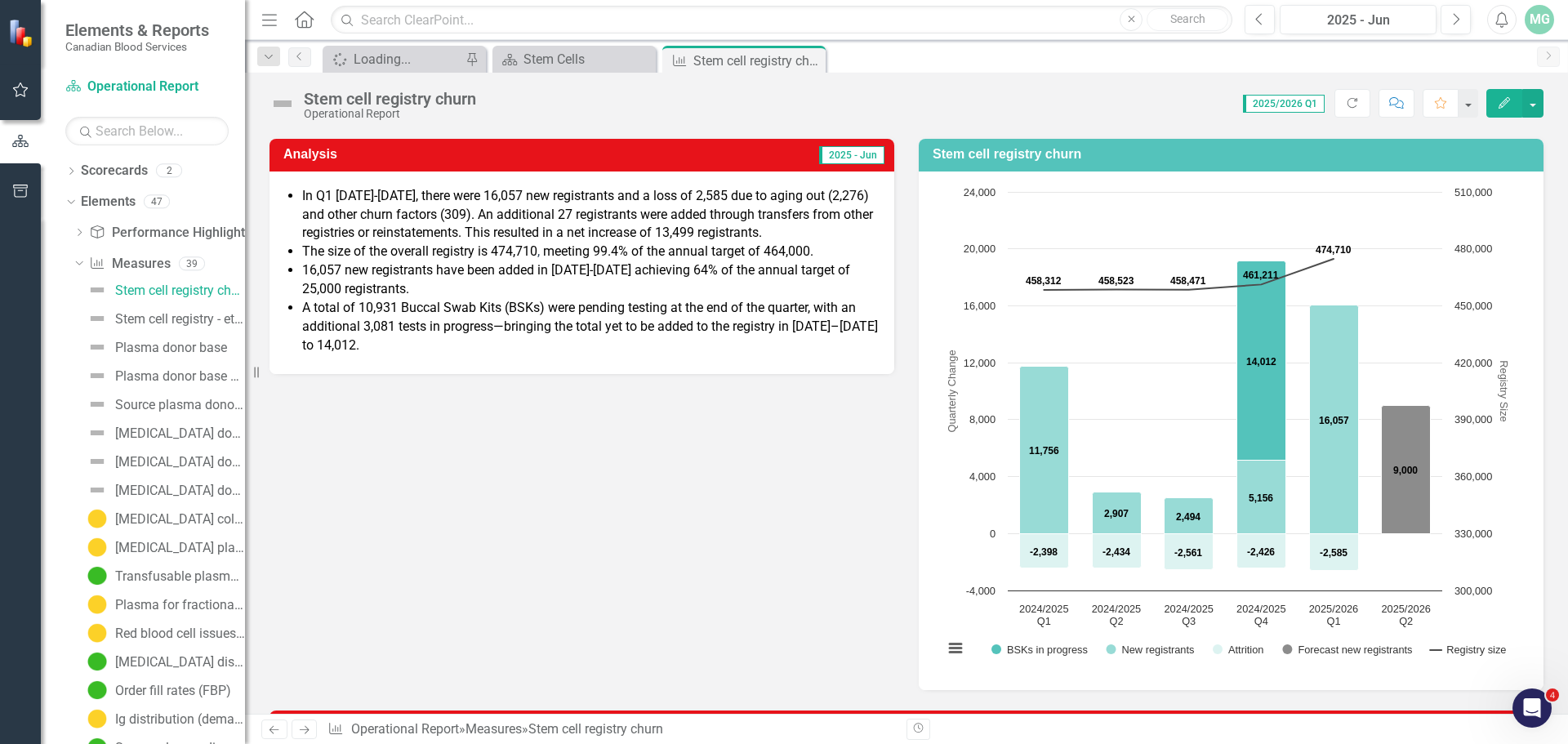 click on "Analysis 2025 - Jun
In Q1 2025-2026, there were 16,057 new registrants and a loss of 2,585 due to aging out (2,276) and other churn factors (309). An additional 27 registrants were added through transfers from other registries or reinstatements. This resulted in a net increase of 13,499 registrants.
The size of the overall registry is   474,710 ,   meeting 99.4% of the annual target of 464,000.
16,057 new registrants have been added in 2025-2026 achieving 64% of the annual target of 25,000 registrants.
A total of 10,931 Buccal Swab Kits (BSKs) were pending testing at the end of the quarter, with an additional 3,081 tests in progress—bringing the total yet to be added to the registry in 2025–2026 to 14,012.
Stem cell registry churn Chart Combination chart with 5 data series. The chart has 1 X axis displaying categories.  The chart has 2 Y axes displaying  Quarterly Change, and Registry Size. Created with Highcharts 11.4.8 Quarterly Change Registry Size Chart context menu 14,012 11,756" at bounding box center (906, 404) 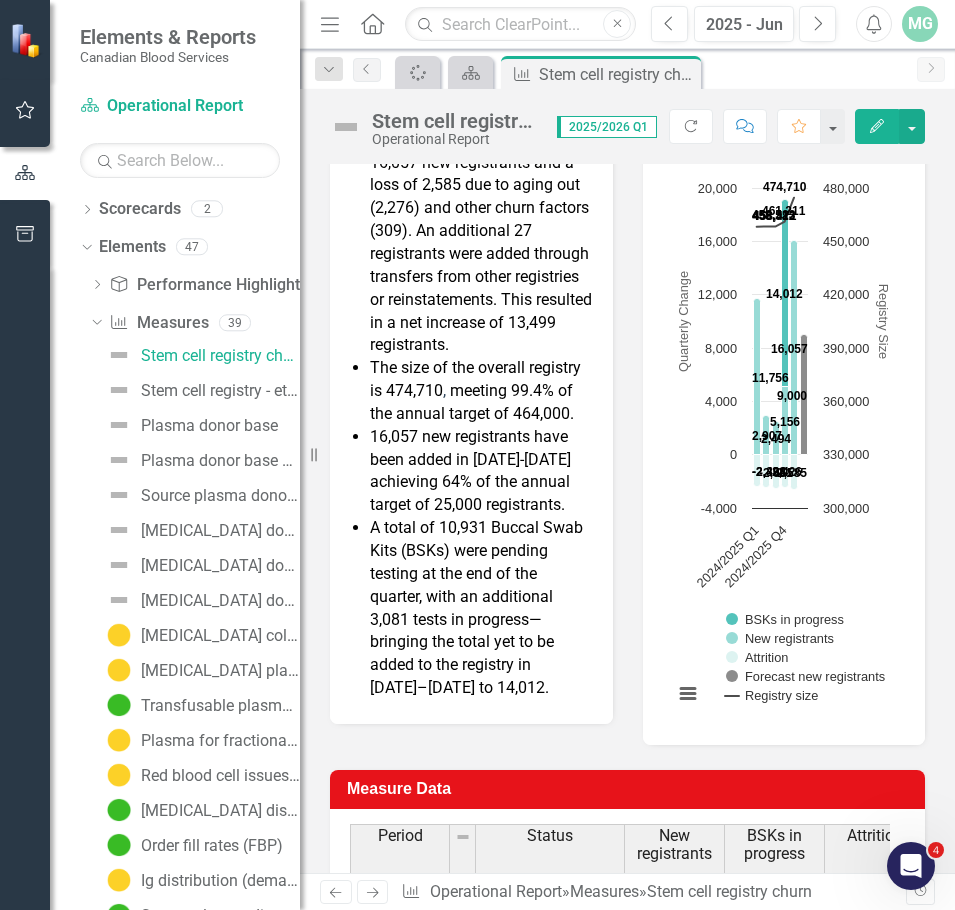 scroll, scrollTop: 773, scrollLeft: 0, axis: vertical 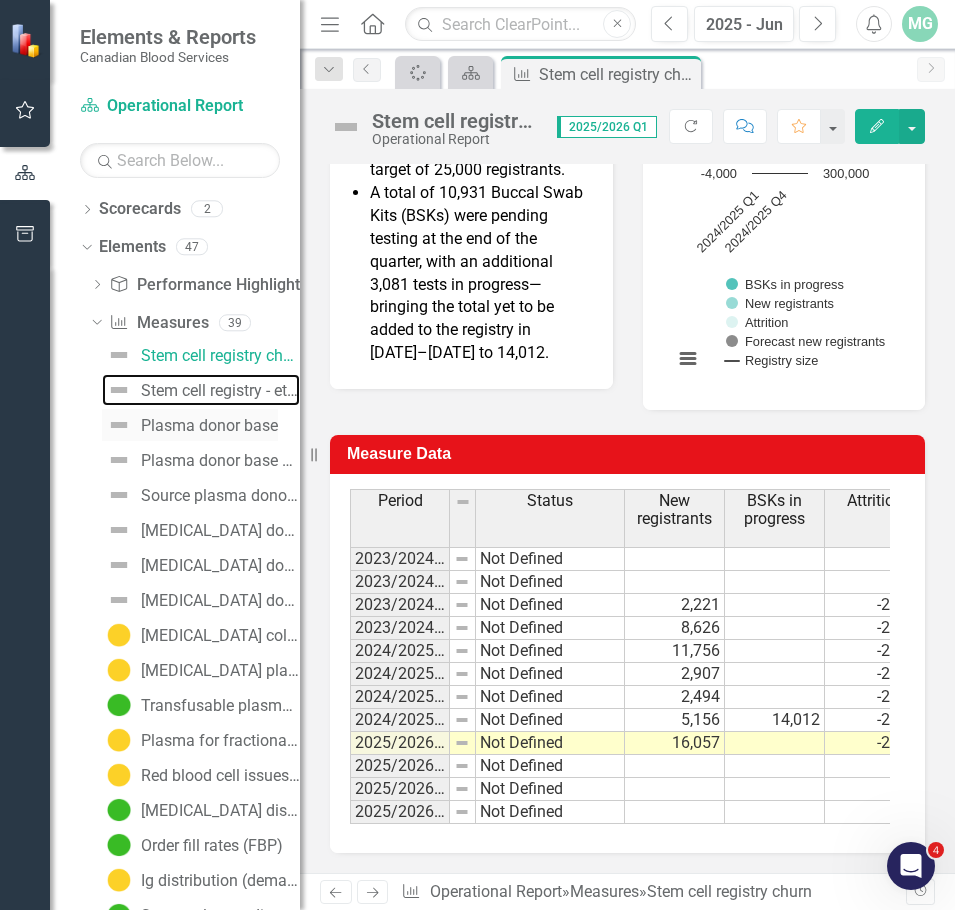 drag, startPoint x: 195, startPoint y: 382, endPoint x: 249, endPoint y: 428, distance: 70.93659 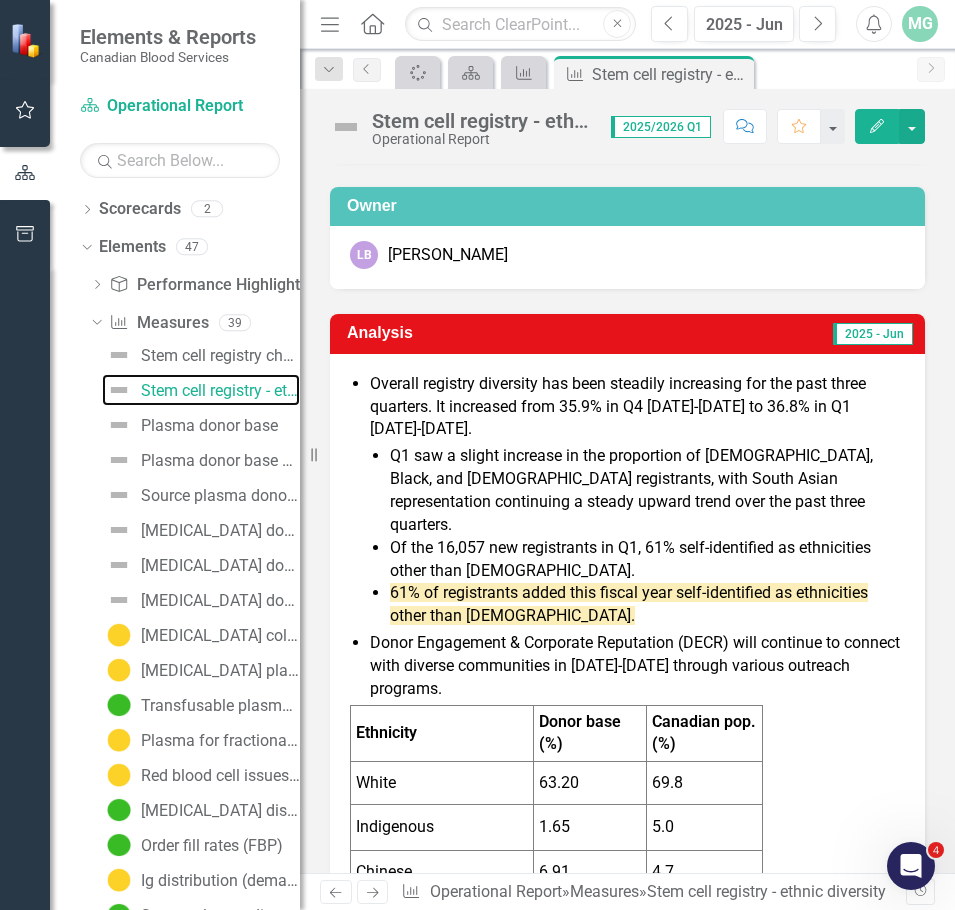 scroll, scrollTop: 200, scrollLeft: 0, axis: vertical 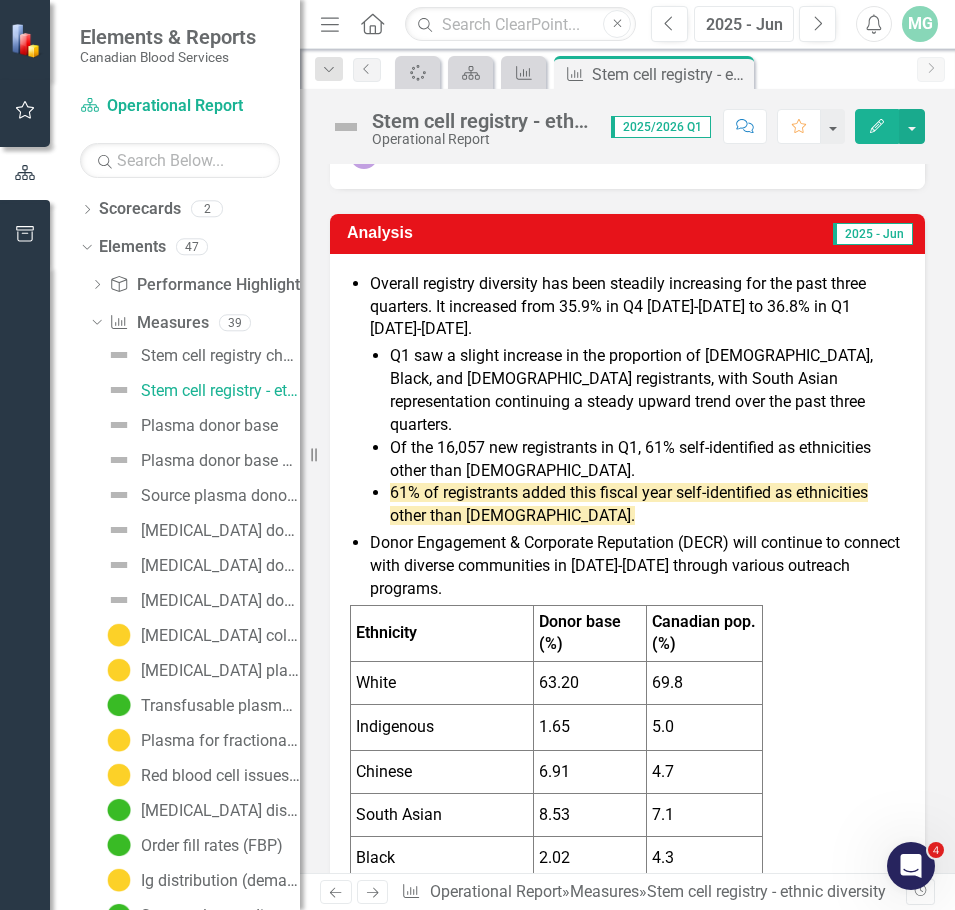 click on "2025 - Jun" at bounding box center (744, 25) 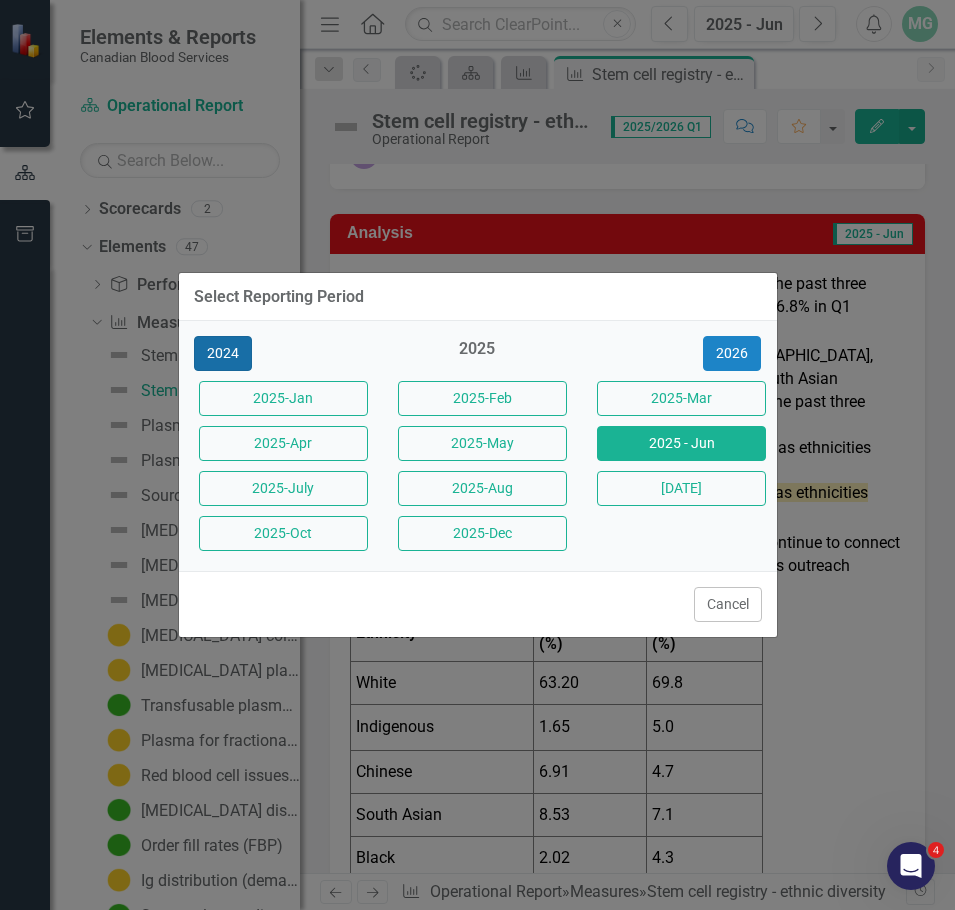 click on "2024" at bounding box center [223, 353] 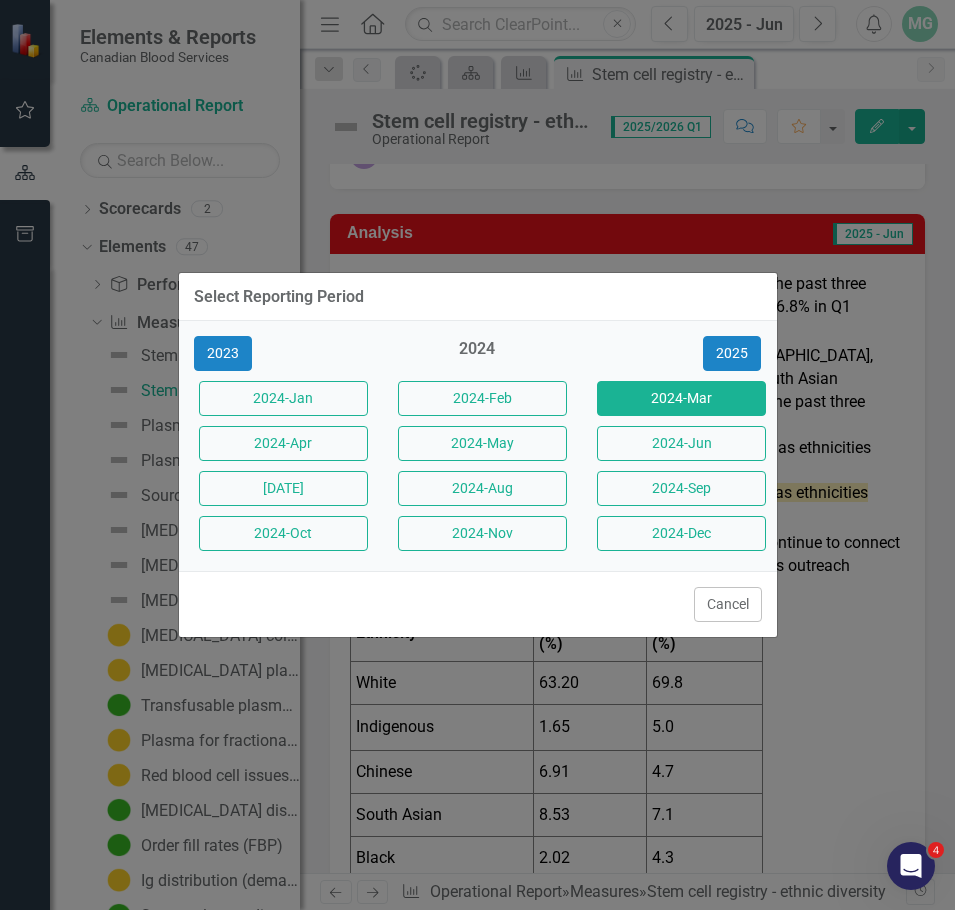 click on "2024-Mar" at bounding box center [681, 398] 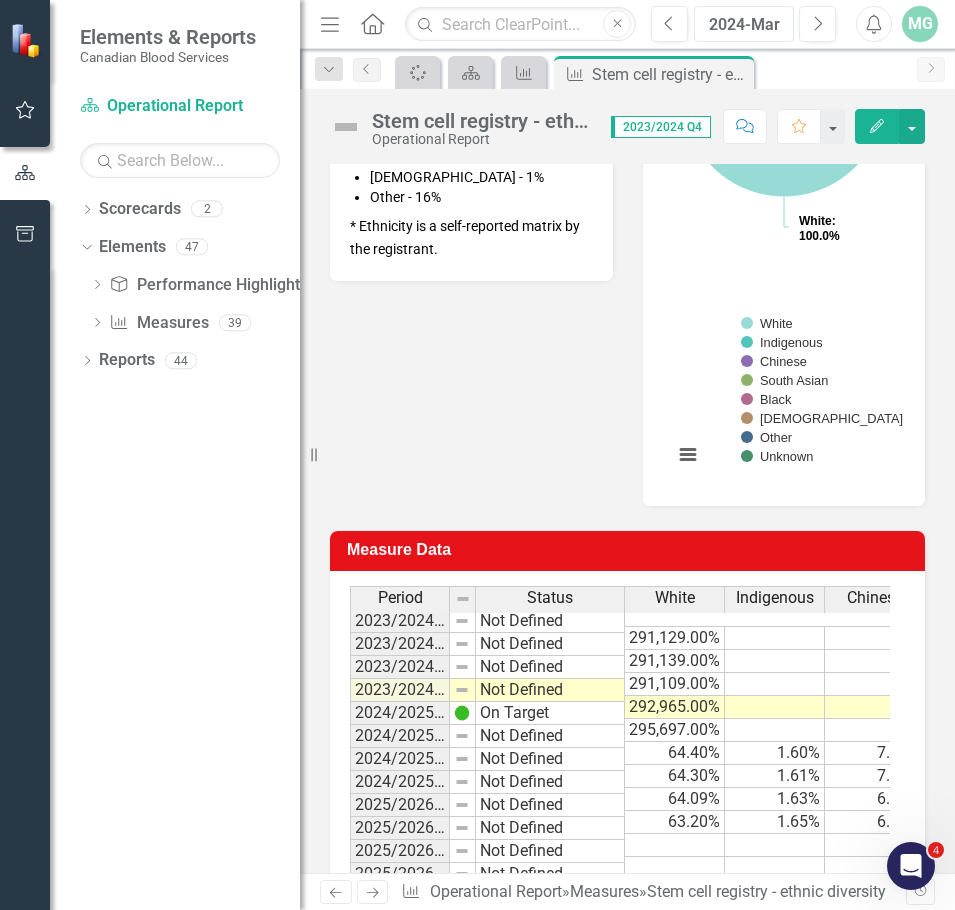 scroll, scrollTop: 678, scrollLeft: 0, axis: vertical 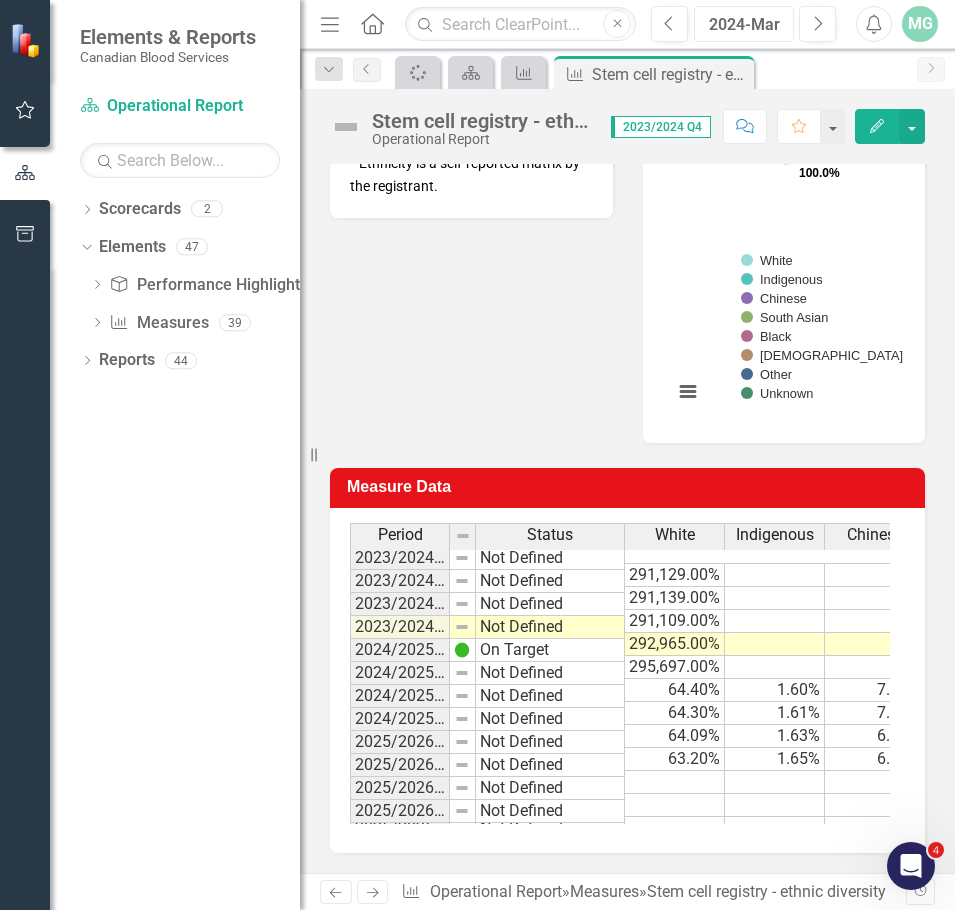 click on "2024-Mar" at bounding box center (744, 25) 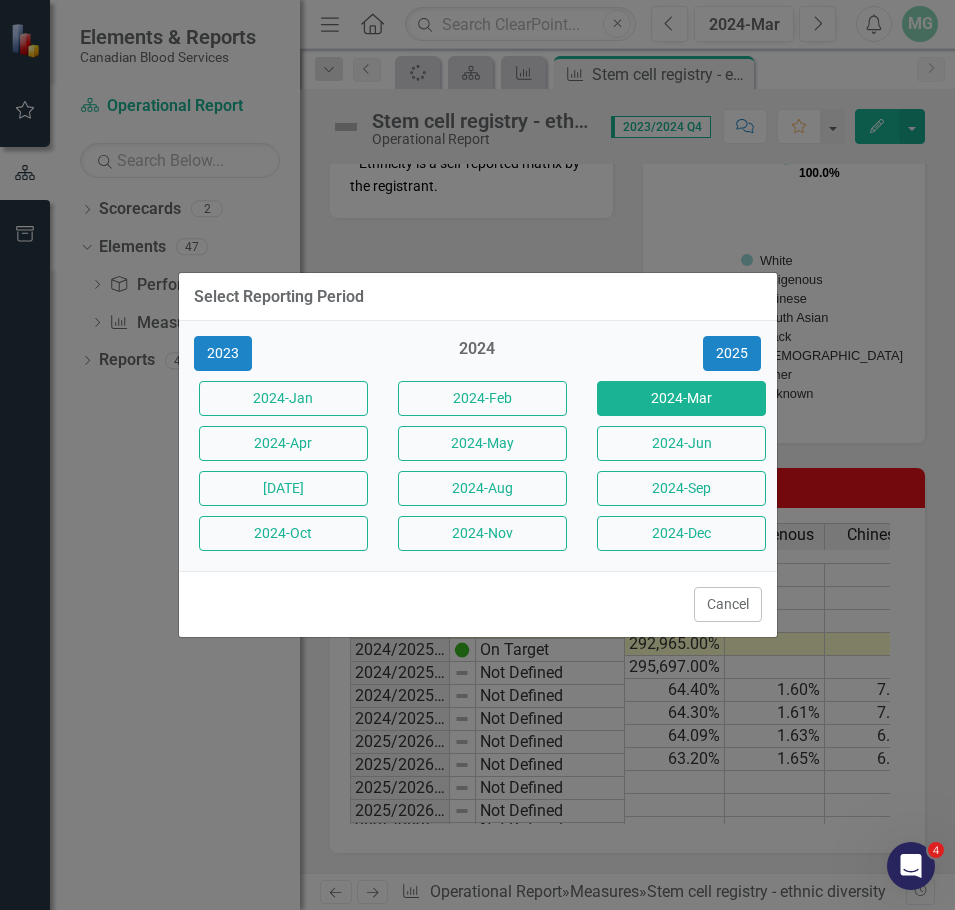 click on "2023 2024 2025 2024-Jan 2024-Feb 2024-Mar 2024-Apr 2024-May 2024-Jun 2024-Jul 2024-Aug 2024-Sep 2024-Oct 2024-Nov 2024-Dec" at bounding box center (478, 446) 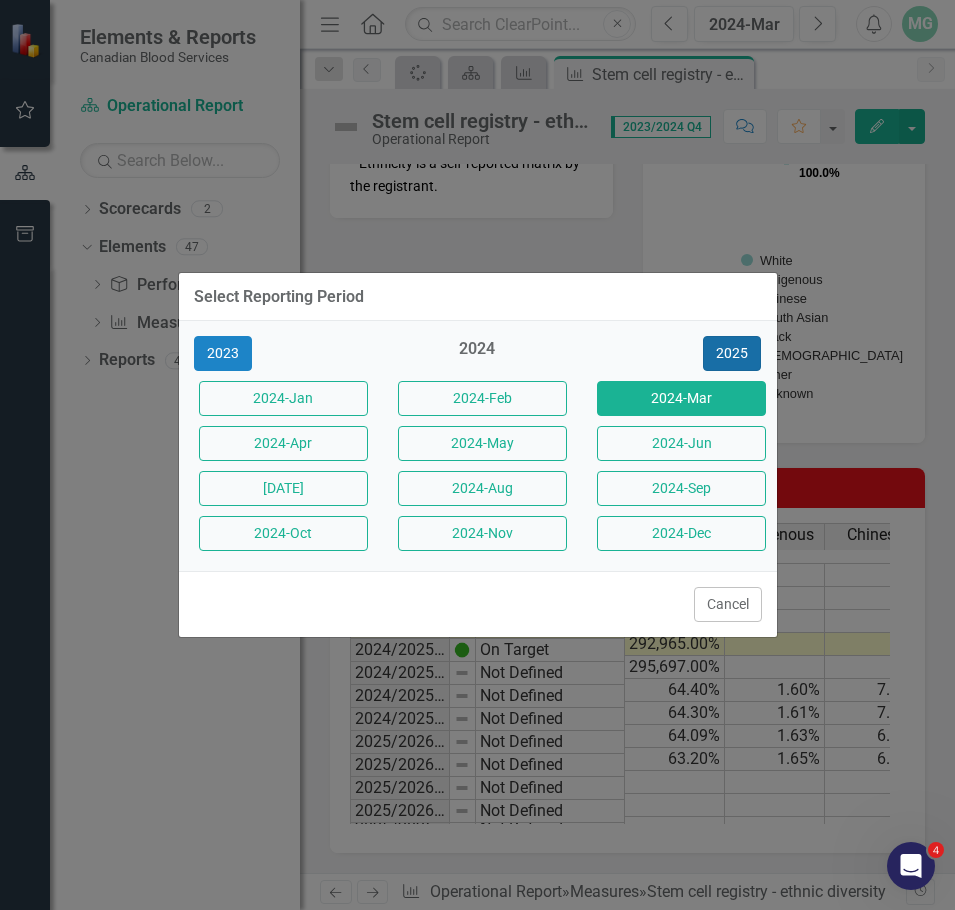 click on "2025" at bounding box center [732, 353] 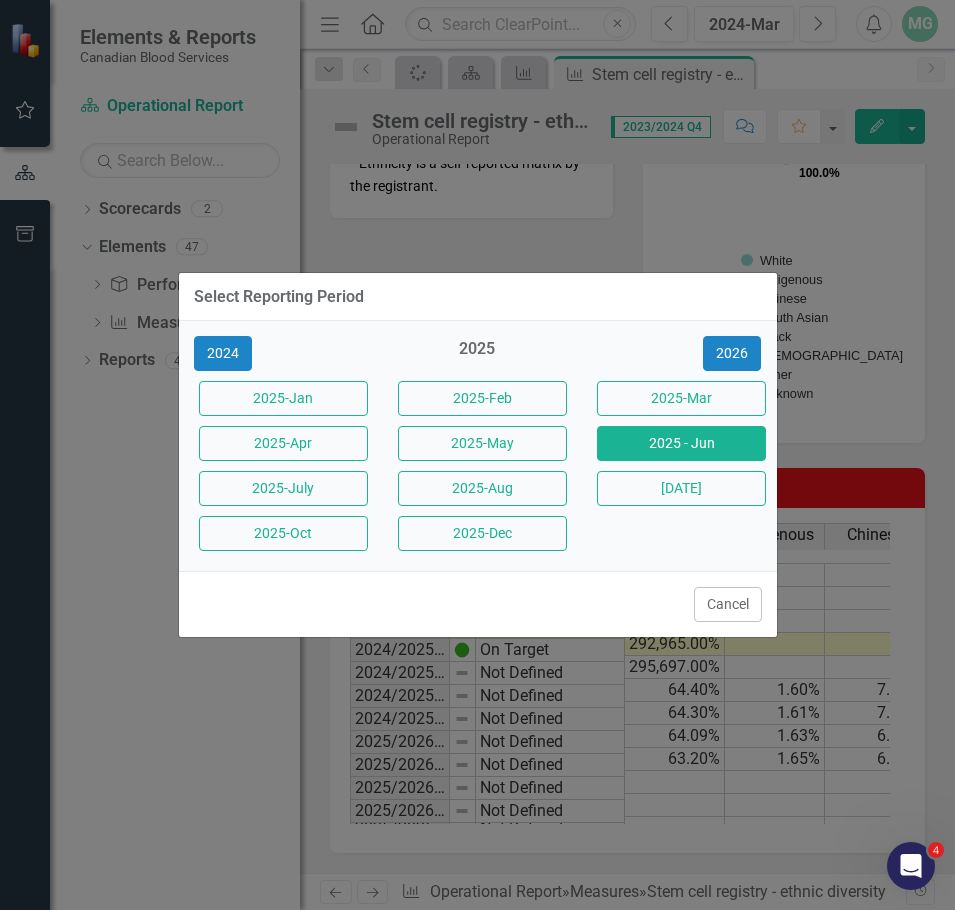 click on "2025 - Jun" at bounding box center (681, 443) 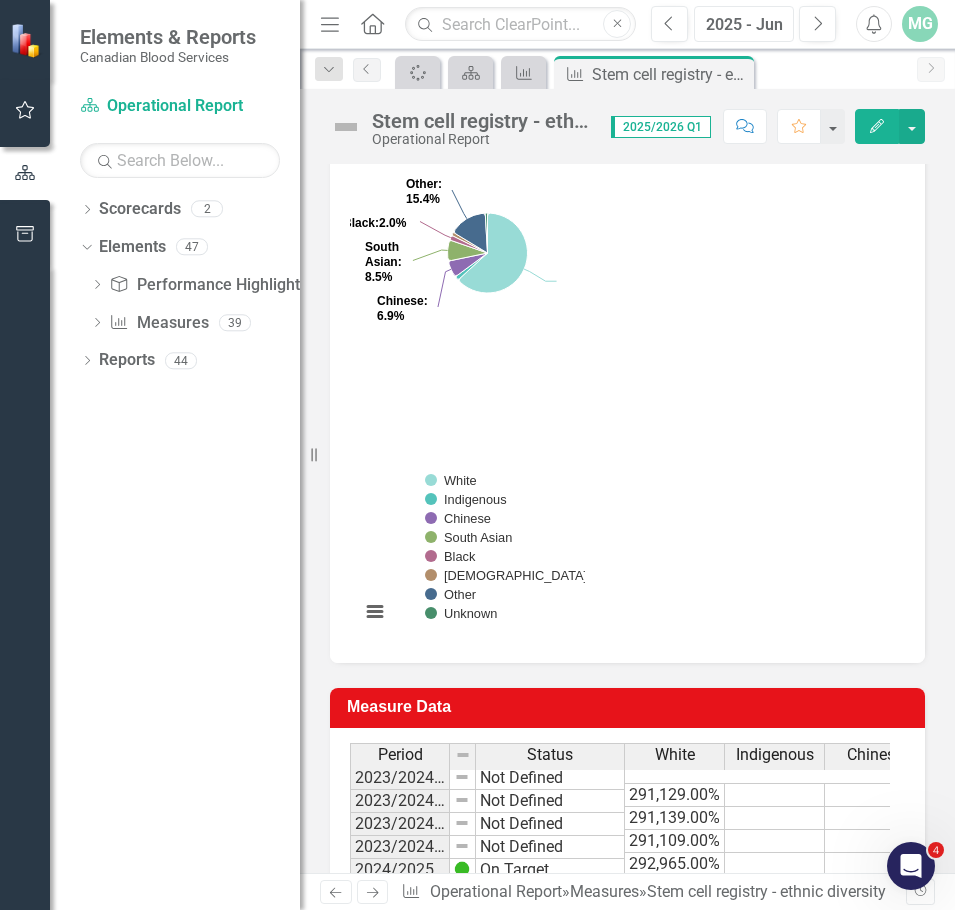scroll, scrollTop: 1426, scrollLeft: 0, axis: vertical 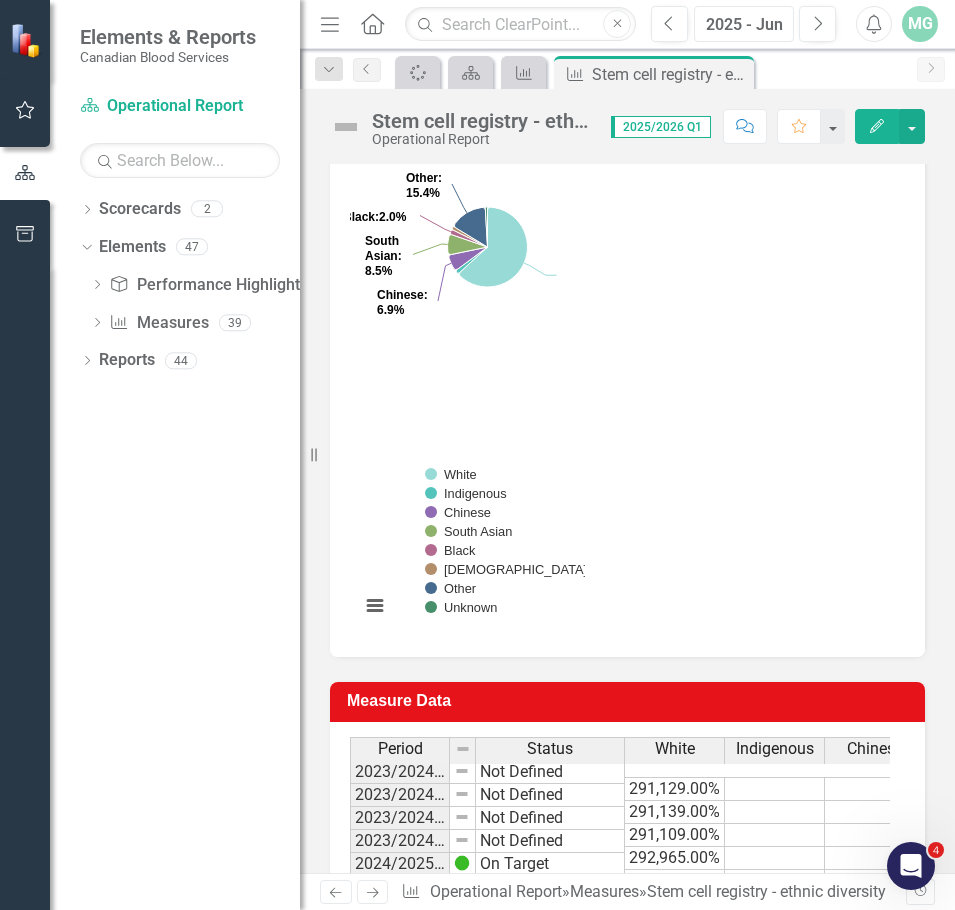 click on "2025 - Jun" at bounding box center (744, 25) 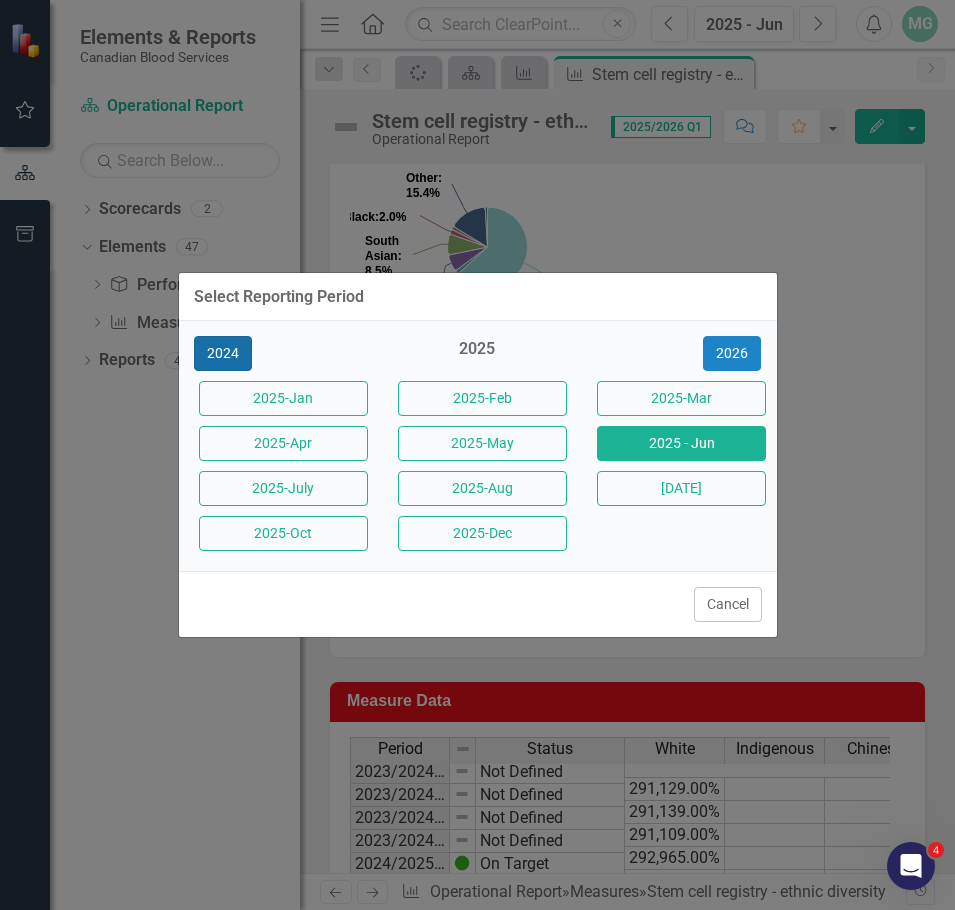 click on "2024" at bounding box center [223, 353] 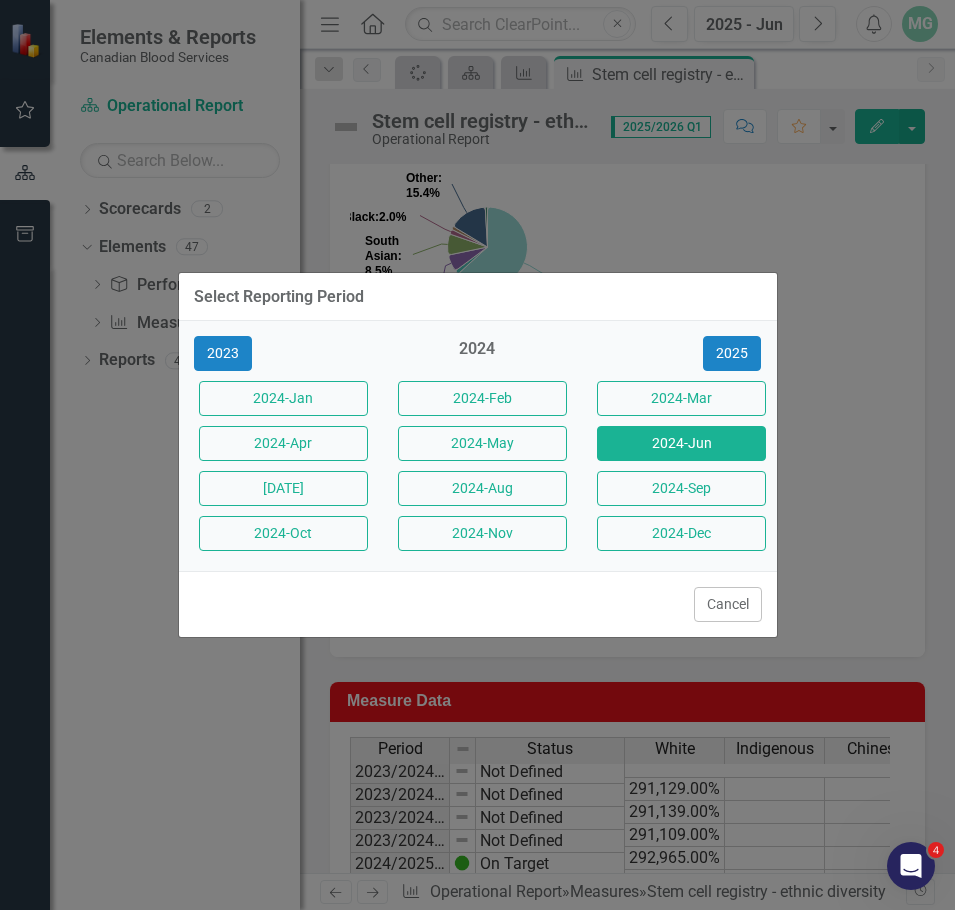 click on "2024-Jun" at bounding box center [681, 443] 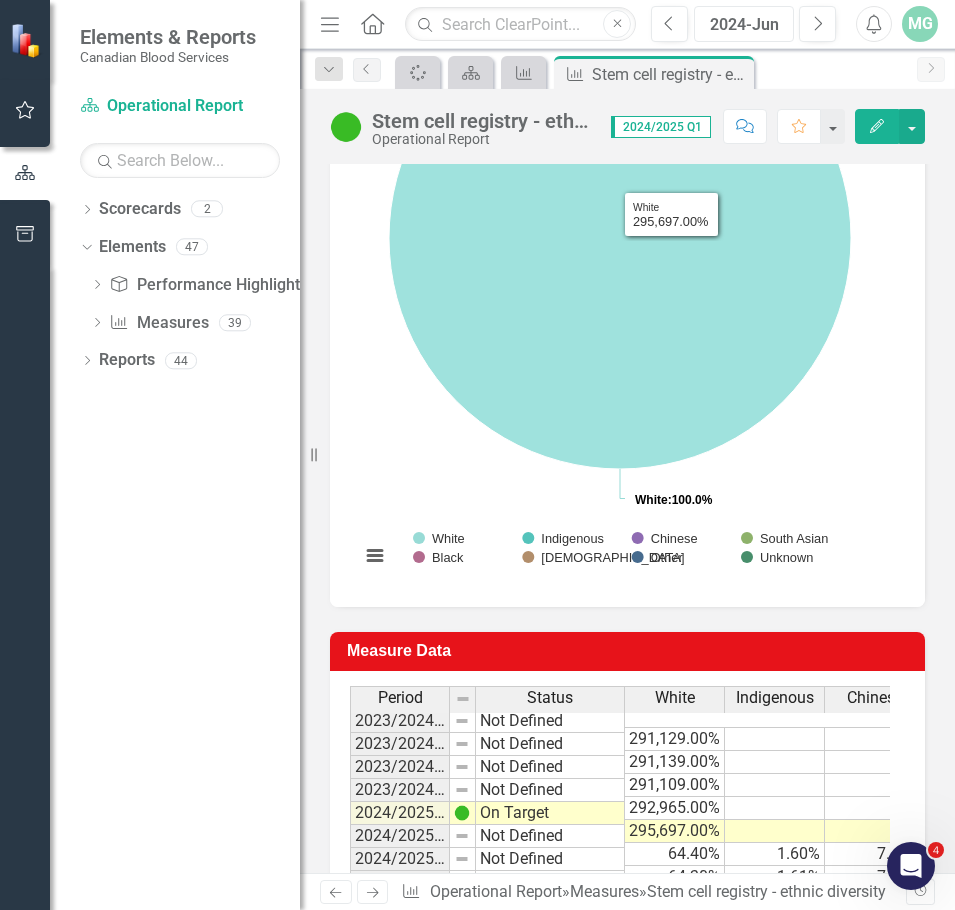 scroll, scrollTop: 1321, scrollLeft: 0, axis: vertical 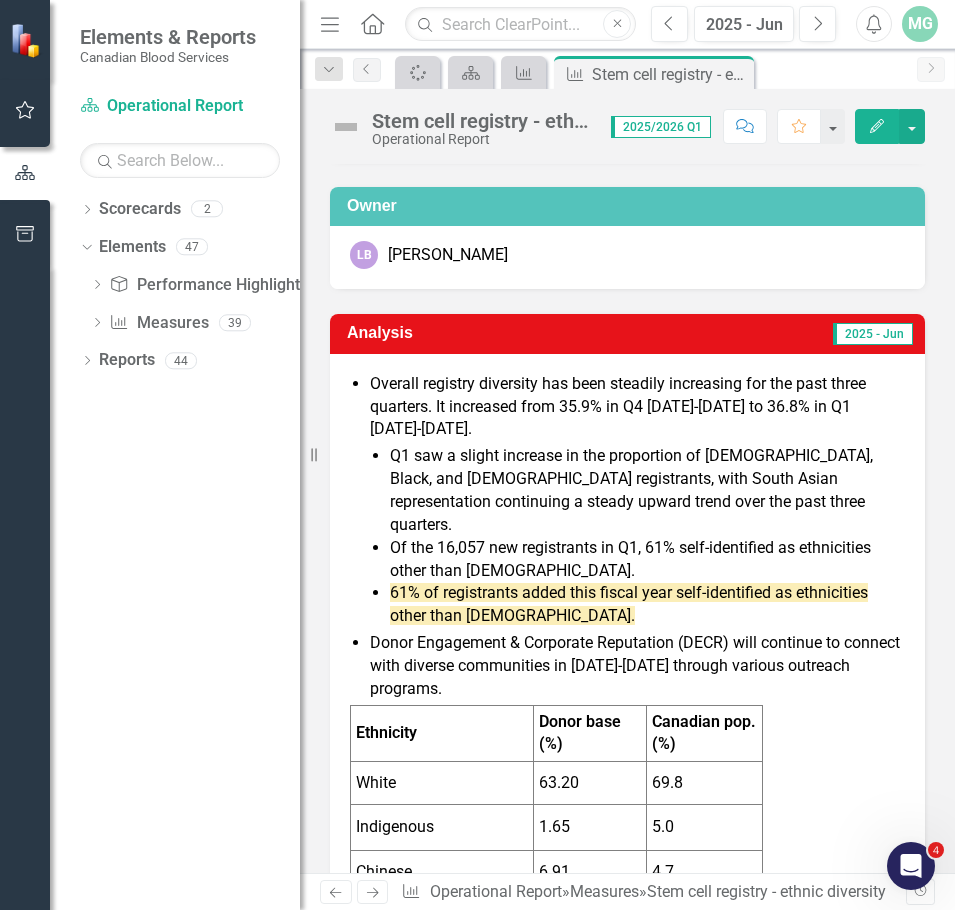 click on "Stem cell registry - ethnic diversity" at bounding box center [481, 121] 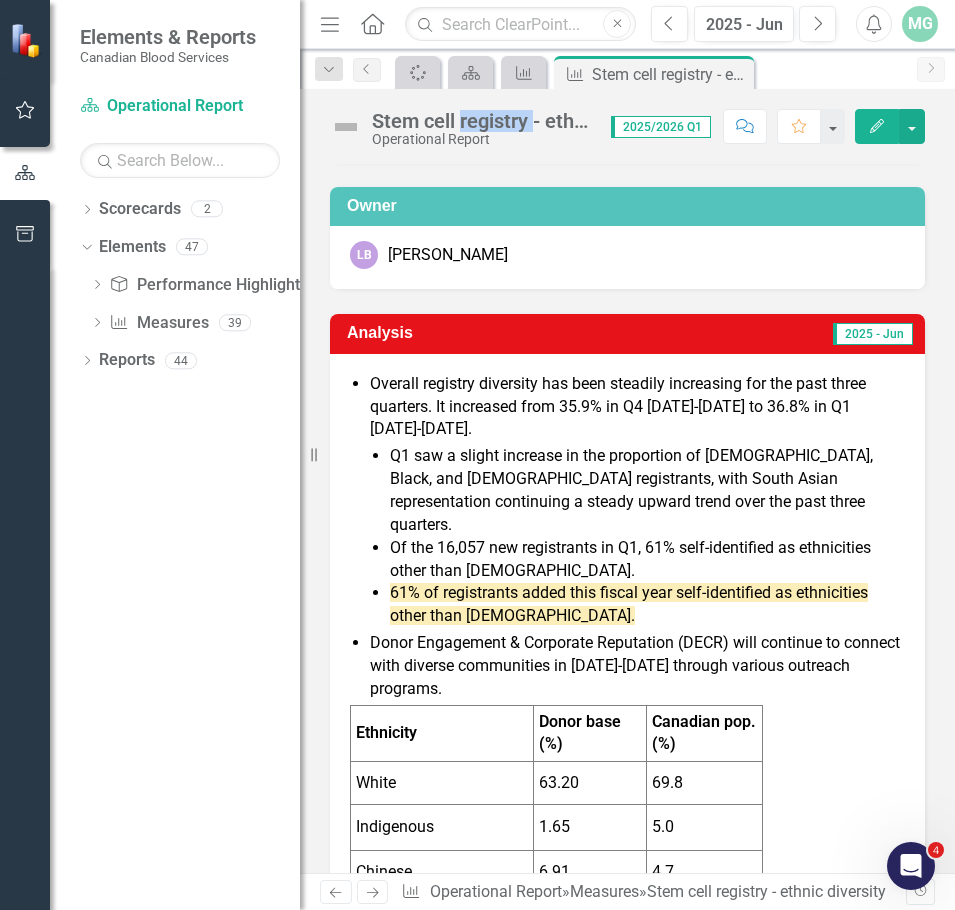 click on "Stem cell registry - ethnic diversity" at bounding box center [481, 121] 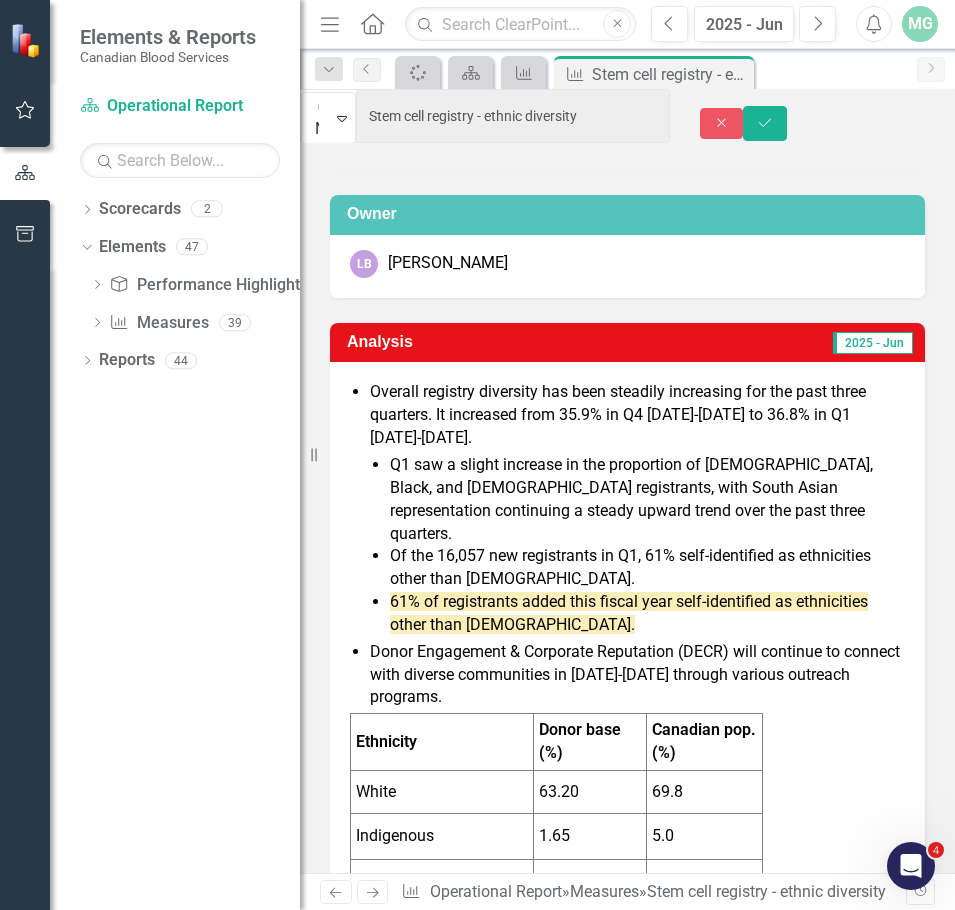 click on "Elements & Reports Canadian Blood Services Scorecard Operational Report  Search Dropdown Scorecards 2 Strategic Report (2025) Operational Report  Dropdown Elements 47 Dropdown Performance Highlight Performance Highlights 8 Donors - Performance Highlights Collections- Performance Highlights Supply Chain Transfusable- Performance Highlights Supply Chain Plasma- Performance Highlights Supply Chain PPRP - Performance Highlights Stem Cells - Performance Highlights OTDT - Performance Highlights Organizational Excellence – Quality Management - Performance Highlights Dropdown Measure Measures 39 Stem cell registry churn Stem cell registry - ethnic diversity Plasma donor base   Plasma donor base churn (new, reinstated, lapsed) Source plasma donor frequency Whole blood donor base (active donors) Whole blood donor base churn (new, reinstated, lapsed) Whole blood donor frequency  Whole blood collections Apheresis platelet collections Transfusable plasma collections (litres)  Red blood cell issues (demand) 44" at bounding box center (477, 455) 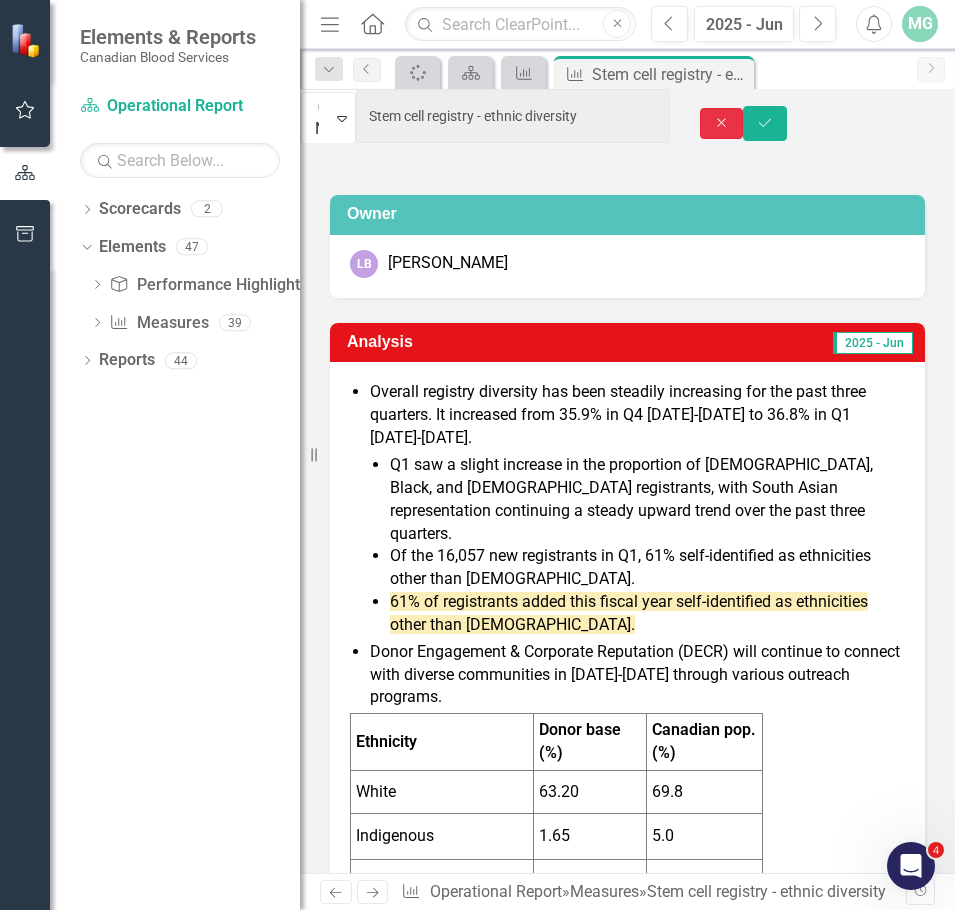 click 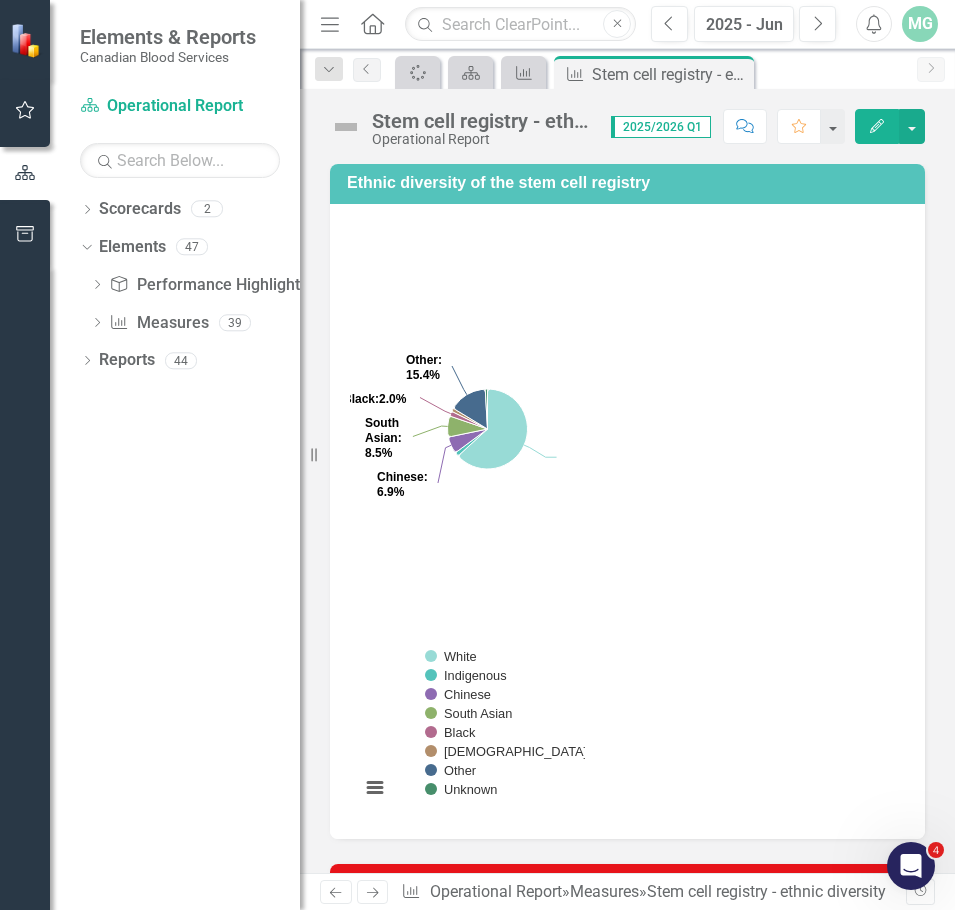 scroll, scrollTop: 1426, scrollLeft: 0, axis: vertical 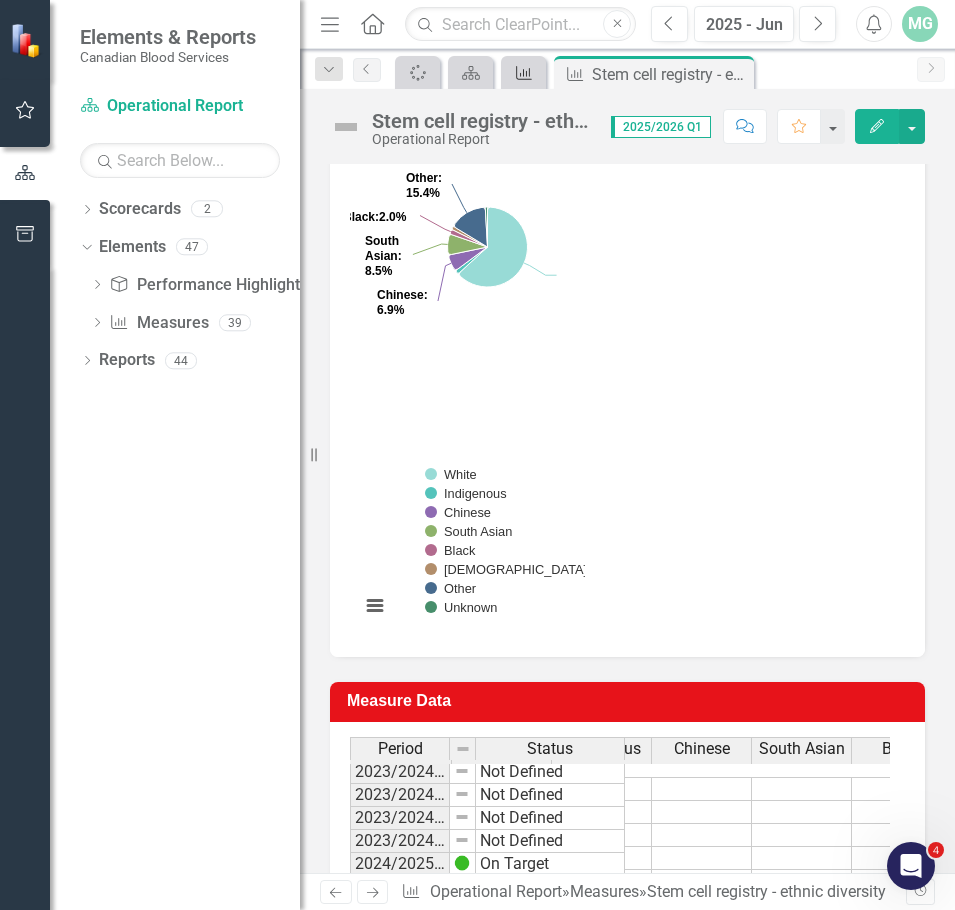 click on "Measure" 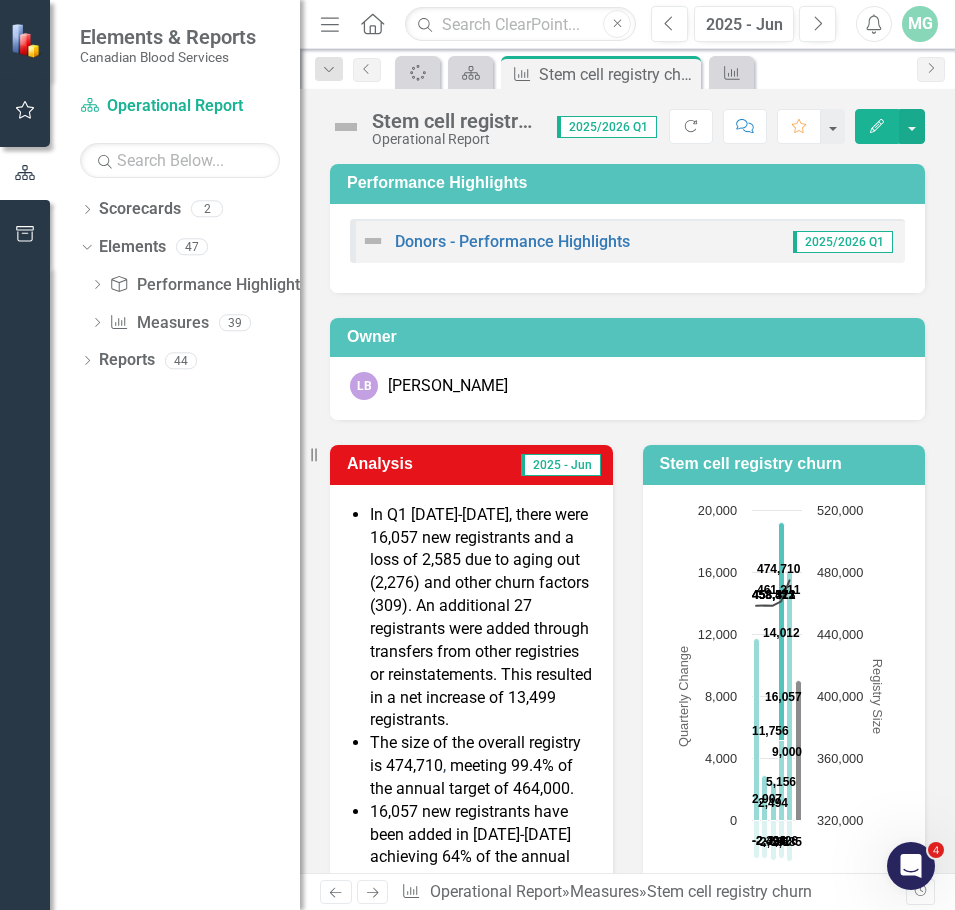 scroll, scrollTop: 725, scrollLeft: 0, axis: vertical 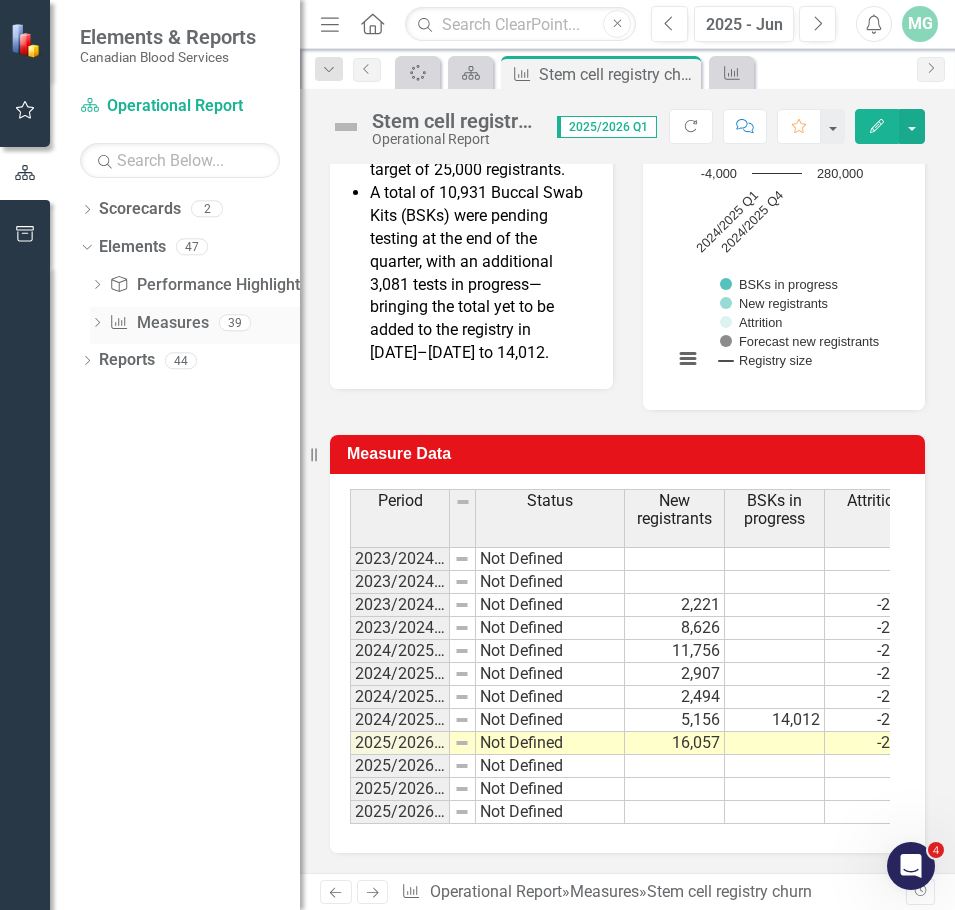 click on "Dropdown" 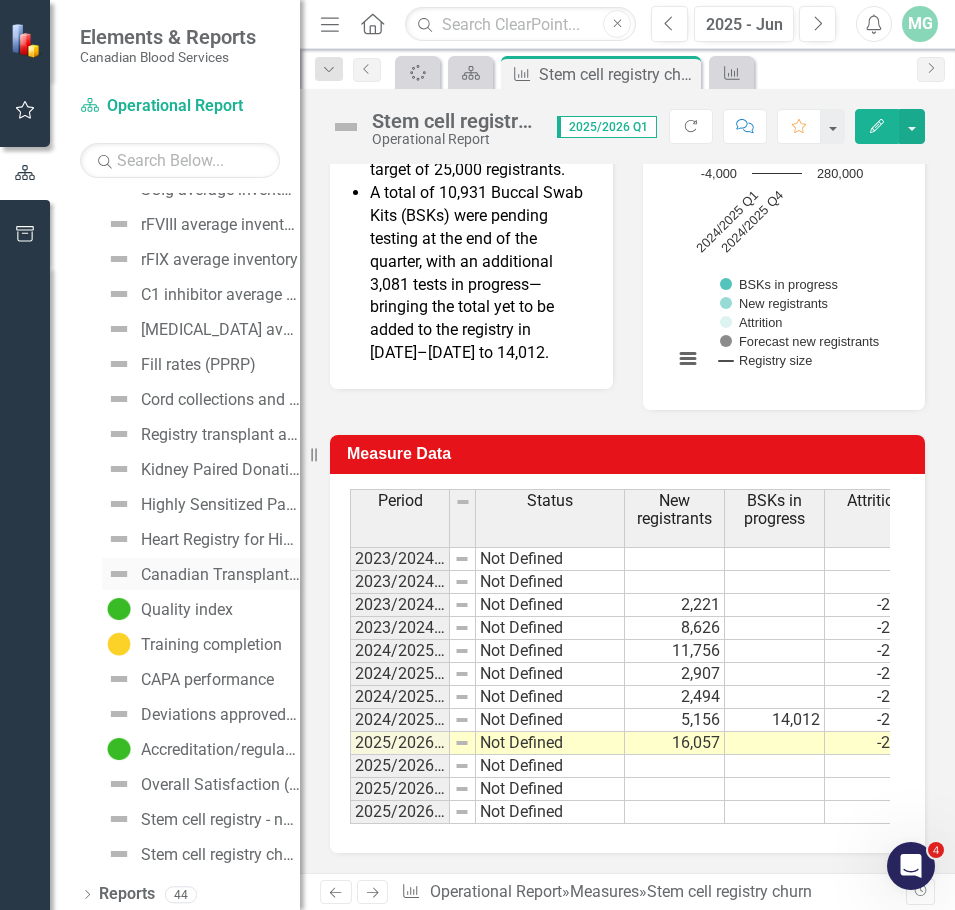 scroll, scrollTop: 837, scrollLeft: 0, axis: vertical 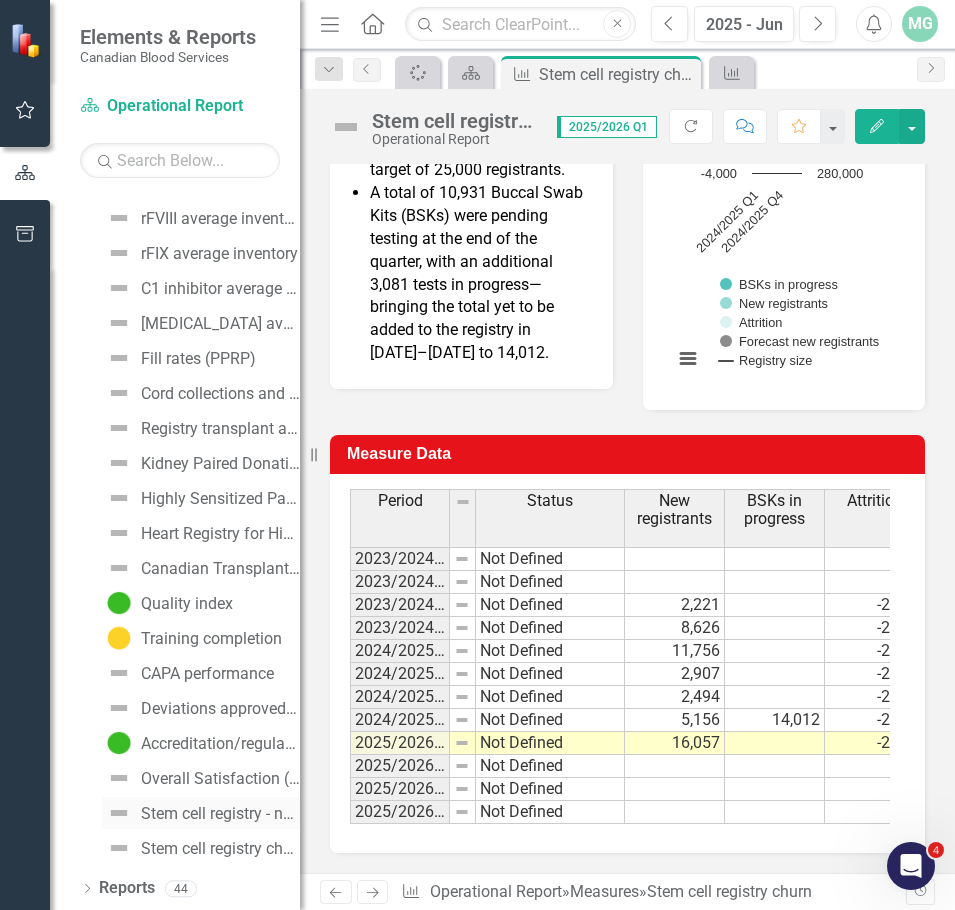click on "Stem cell registry - new registrants" at bounding box center [220, 814] 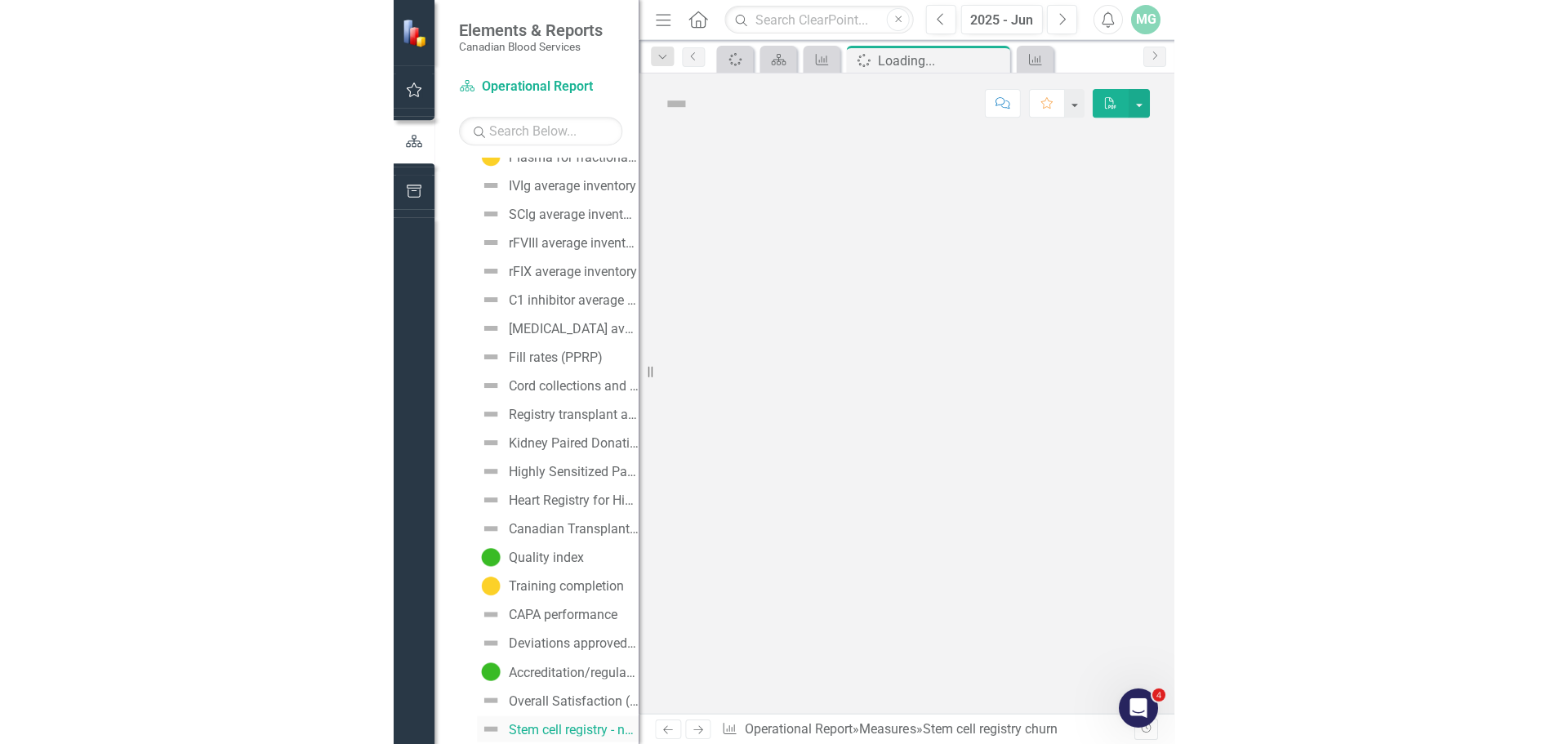 scroll, scrollTop: 617, scrollLeft: 0, axis: vertical 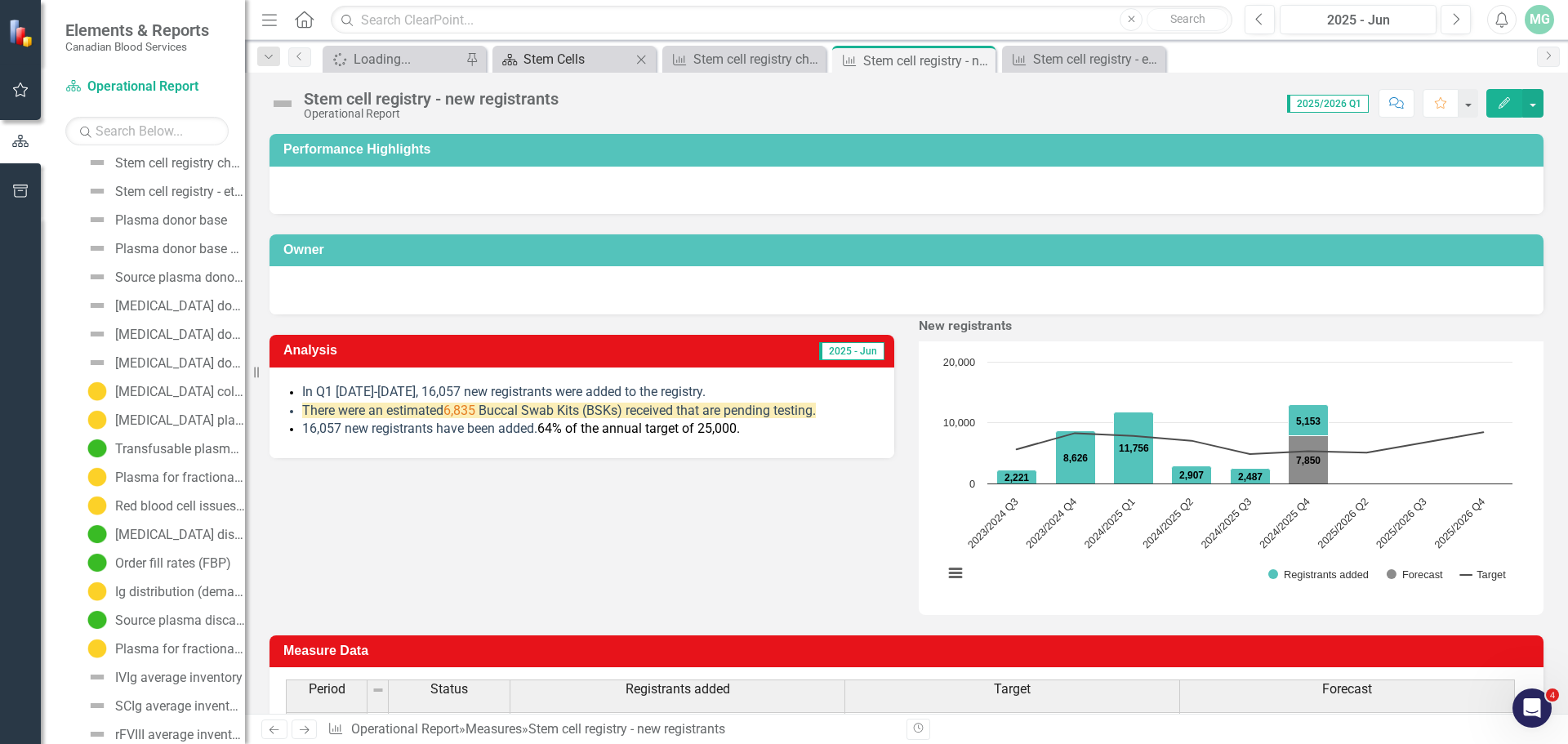 click on "Stem Cells" at bounding box center (577, 59) 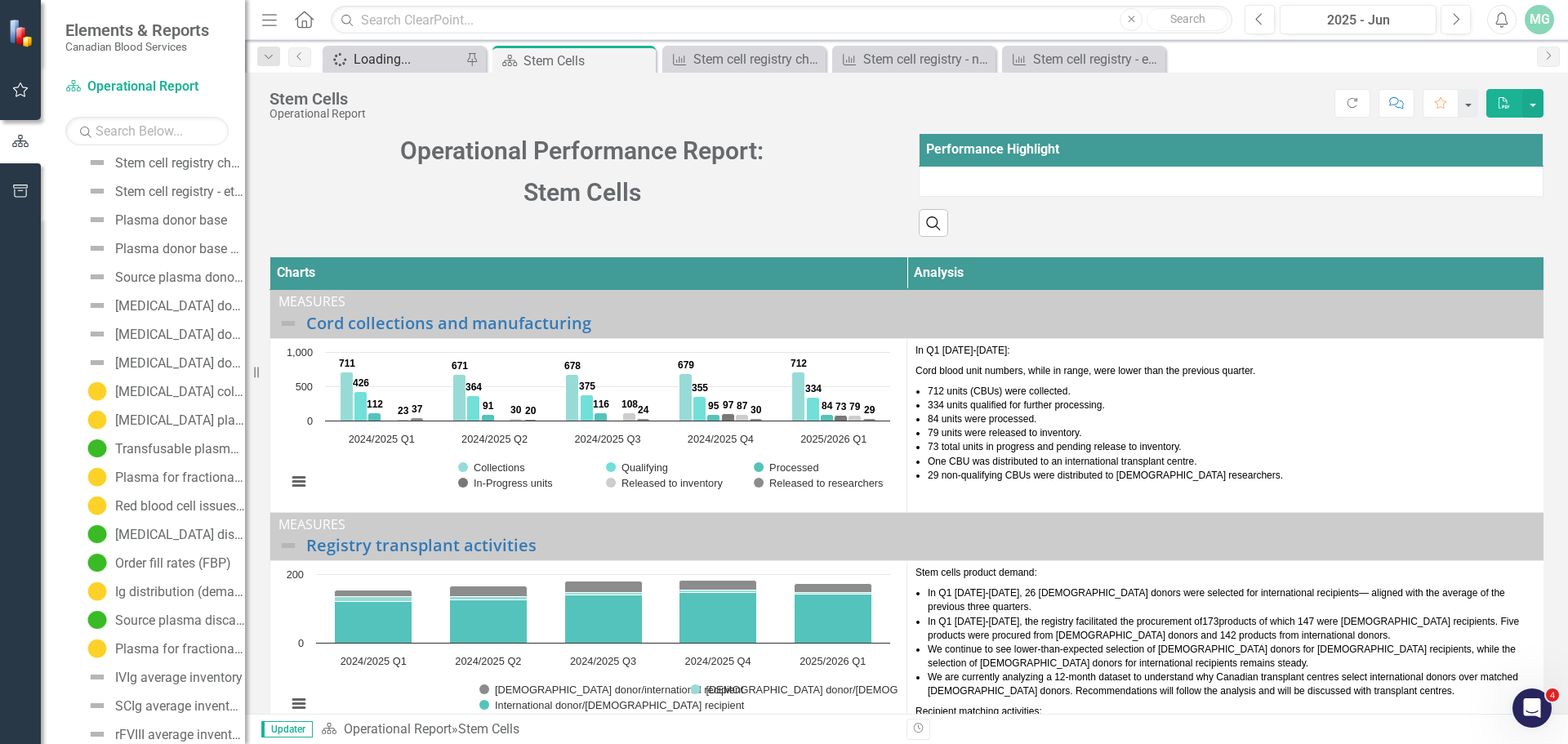click on "Loading..." at bounding box center (408, 59) 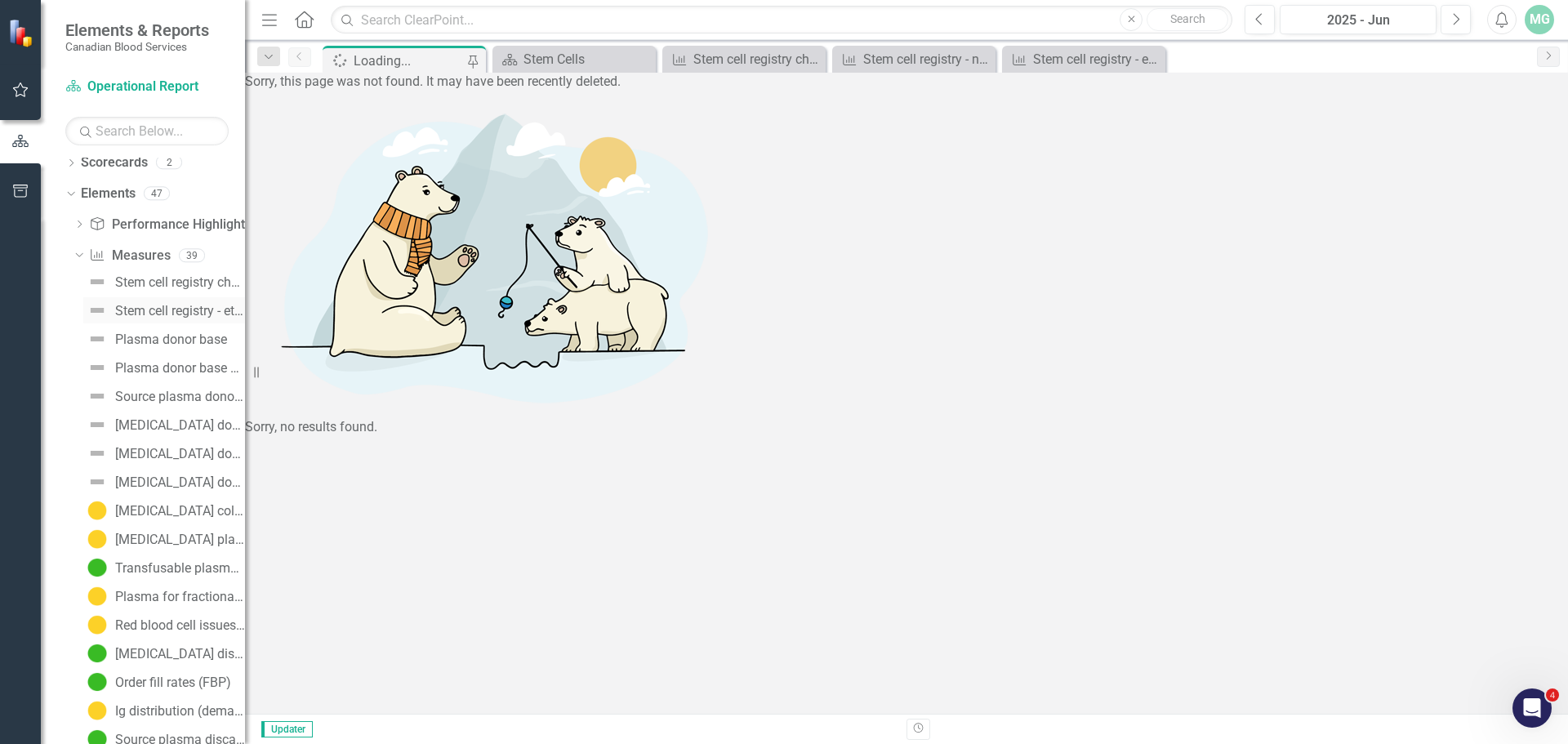 scroll, scrollTop: 0, scrollLeft: 0, axis: both 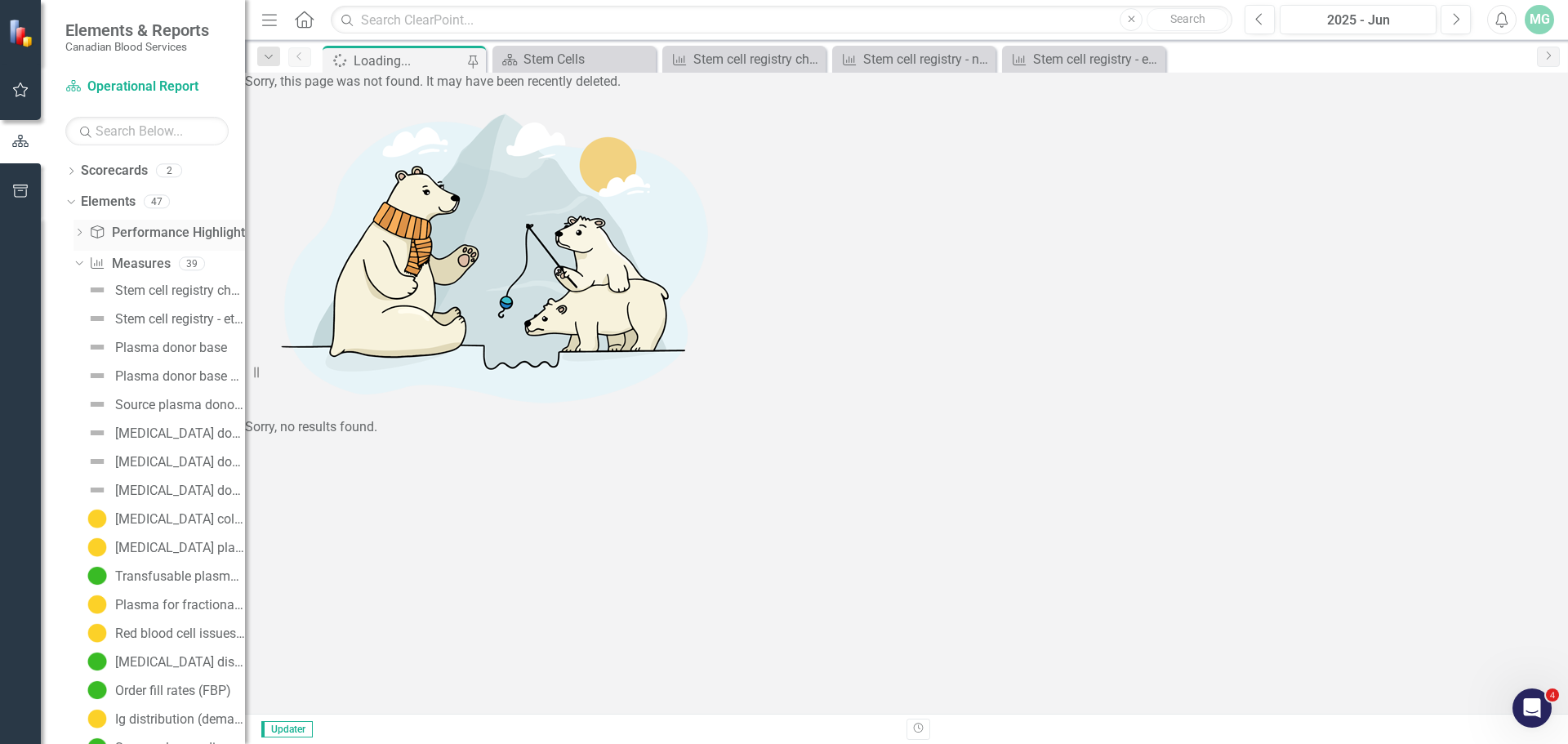 click on "Dropdown" at bounding box center [79, 234] 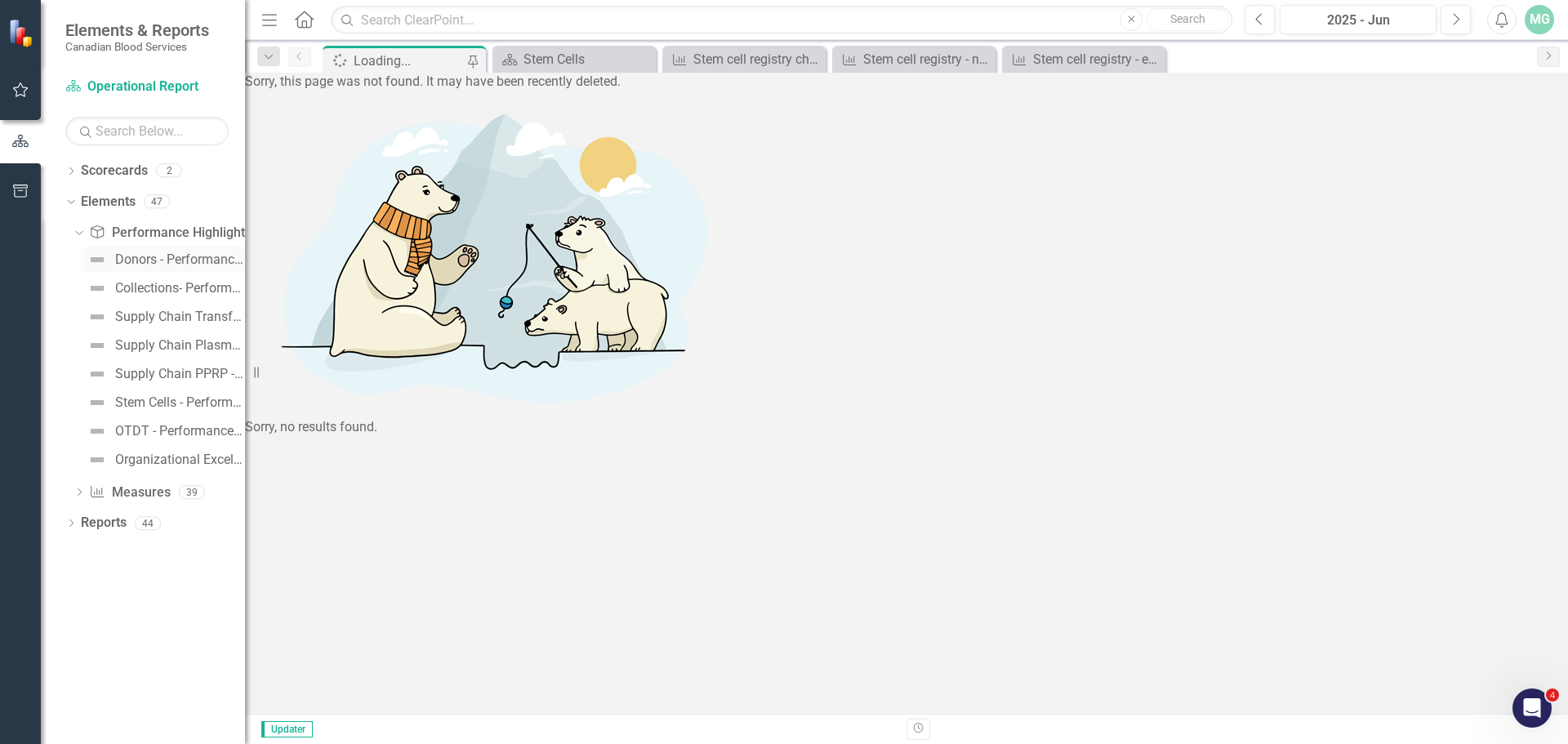 click on "Donors - Performance Highlights" at bounding box center (180, 260) 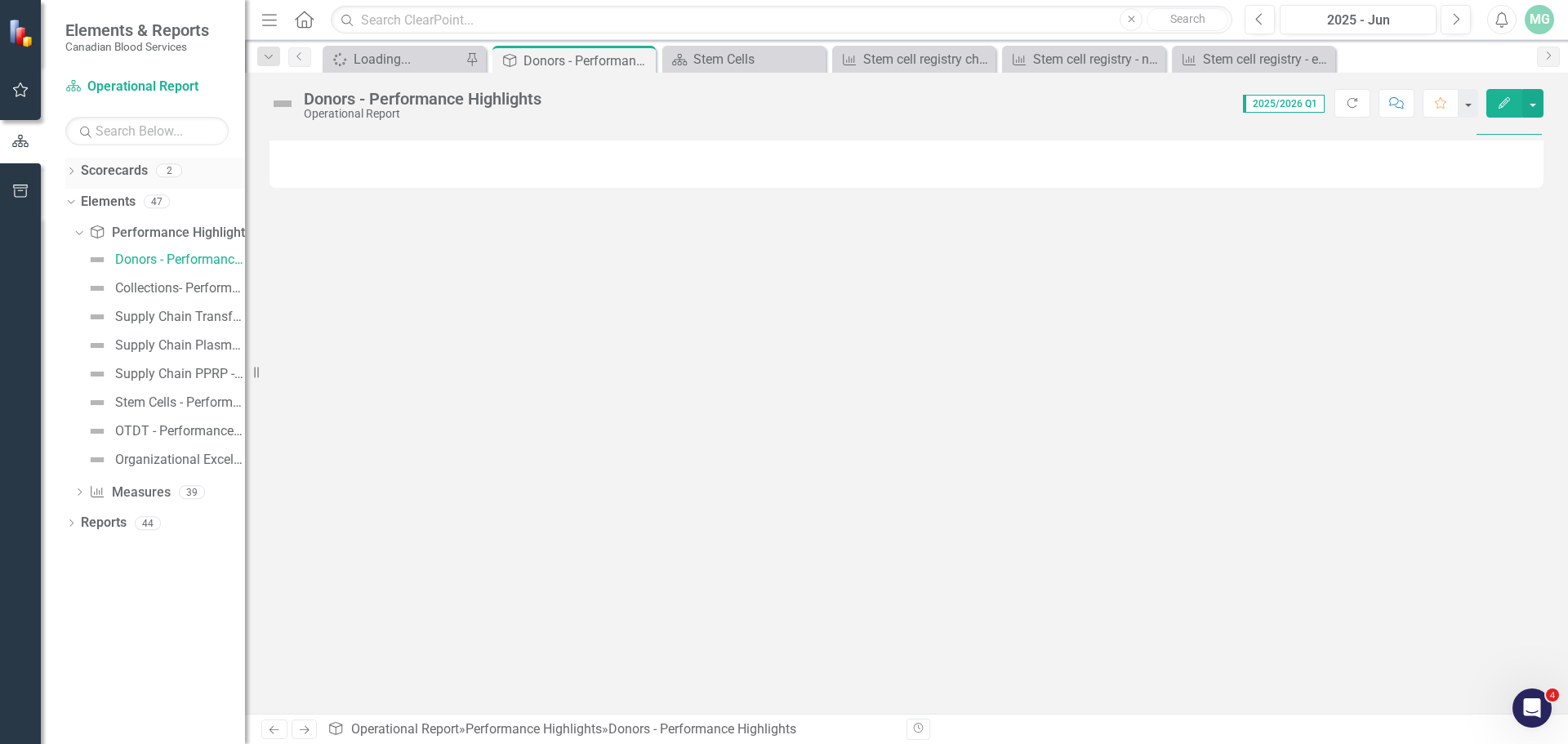 click on "Dropdown" 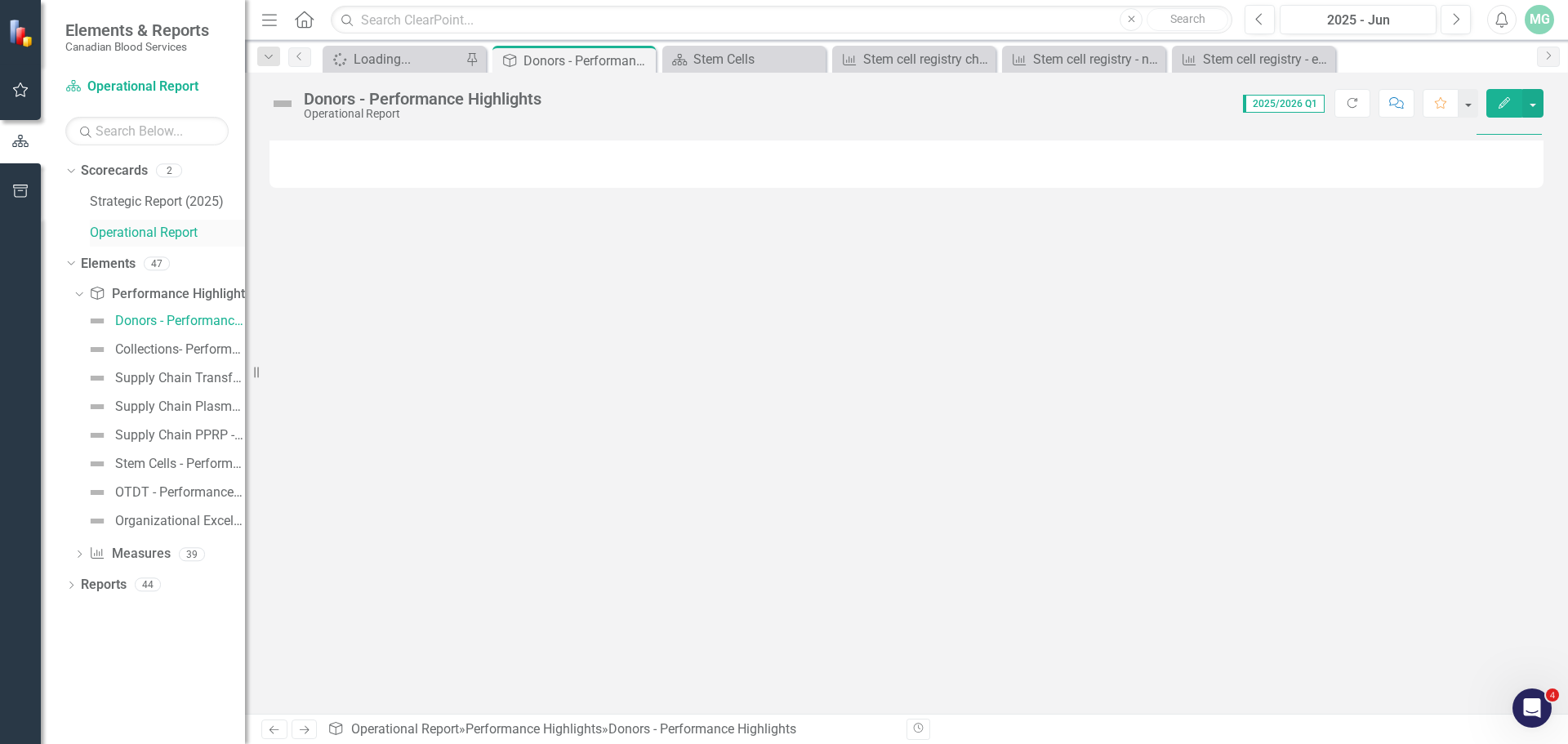 click on "Operational Report" at bounding box center [167, 233] 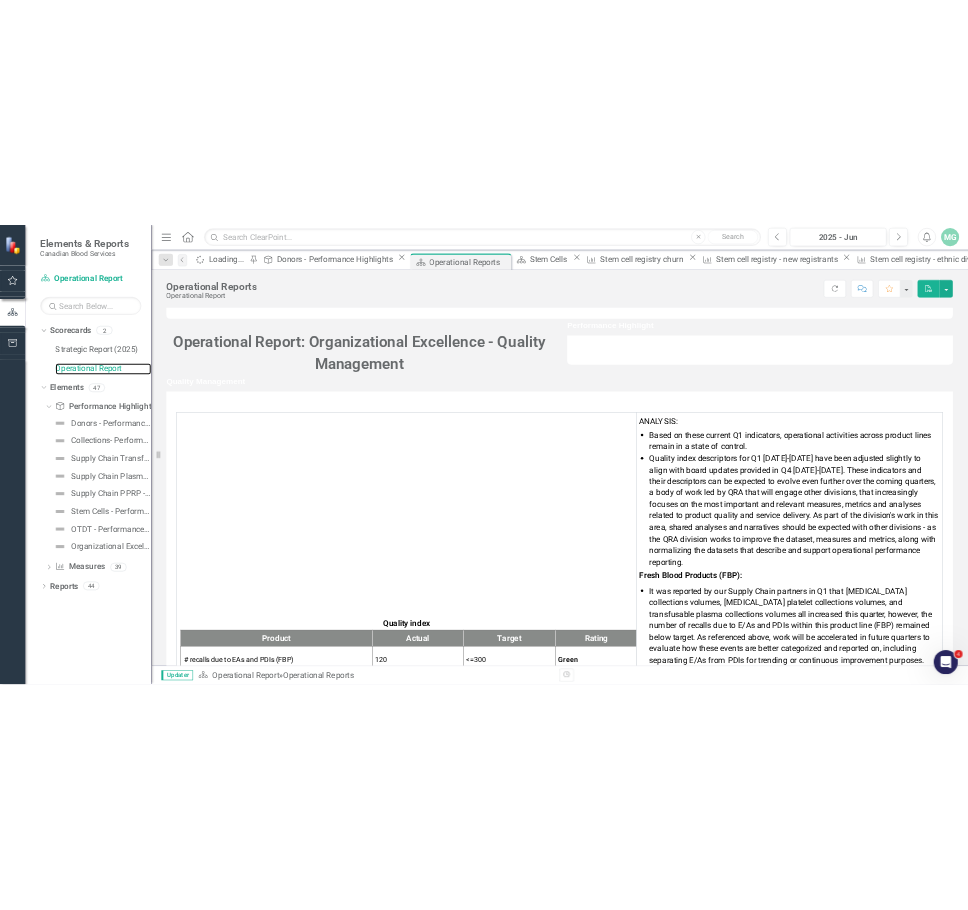 scroll, scrollTop: 12413, scrollLeft: 0, axis: vertical 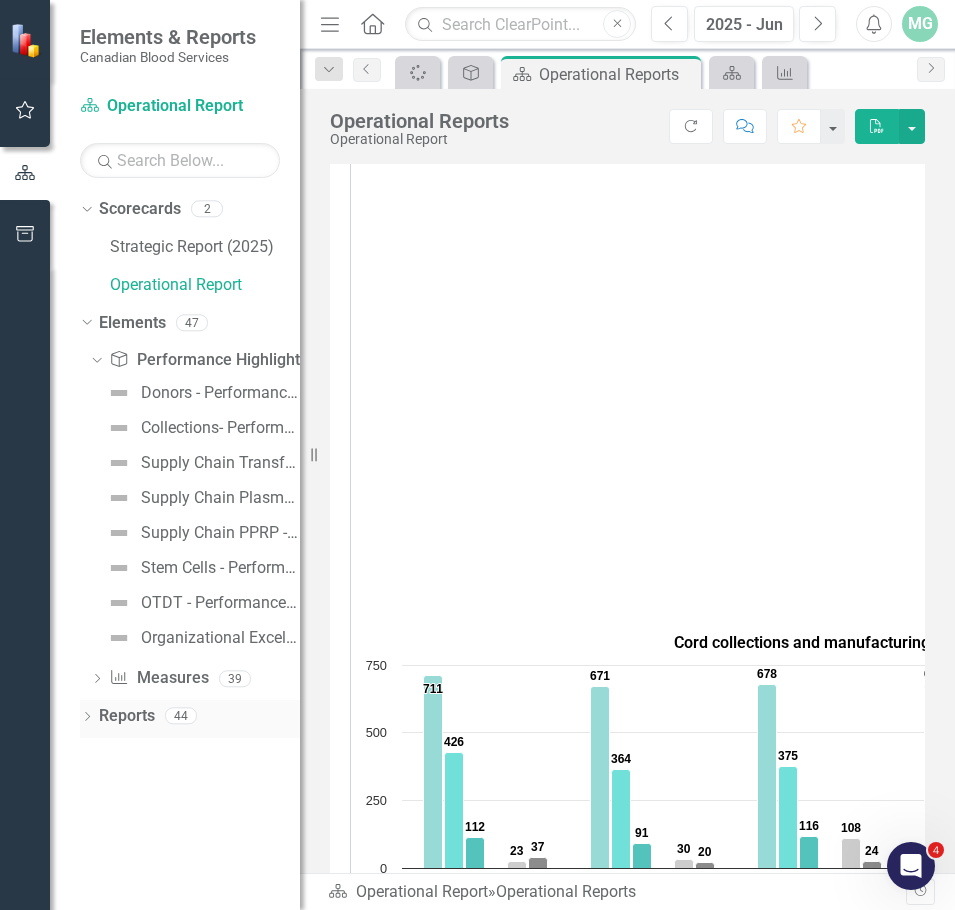 click on "Dropdown" 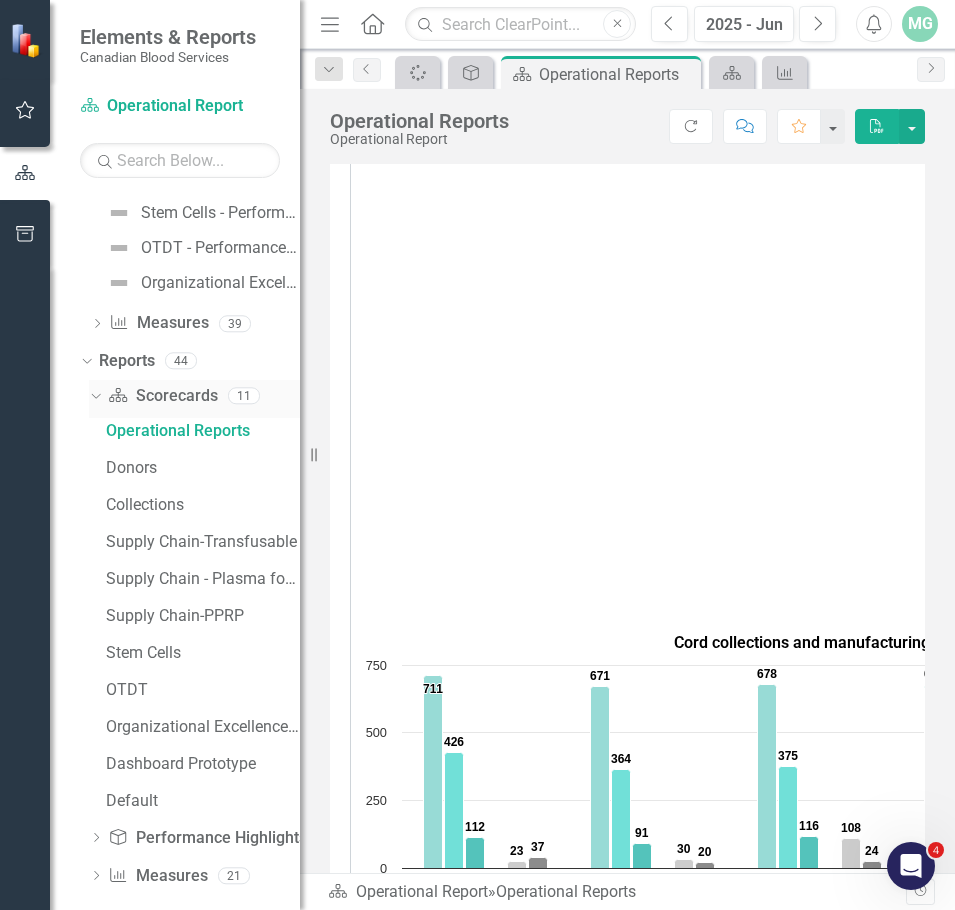 scroll, scrollTop: 372, scrollLeft: 0, axis: vertical 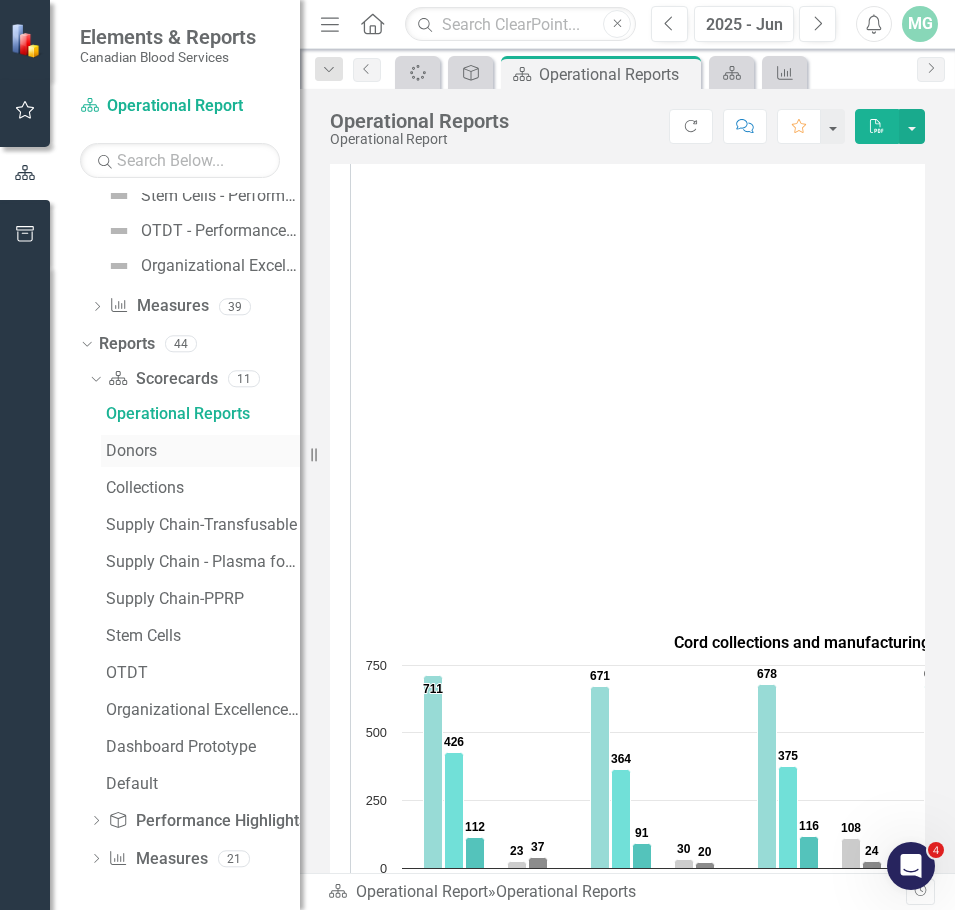 click on "Donors" at bounding box center (203, 451) 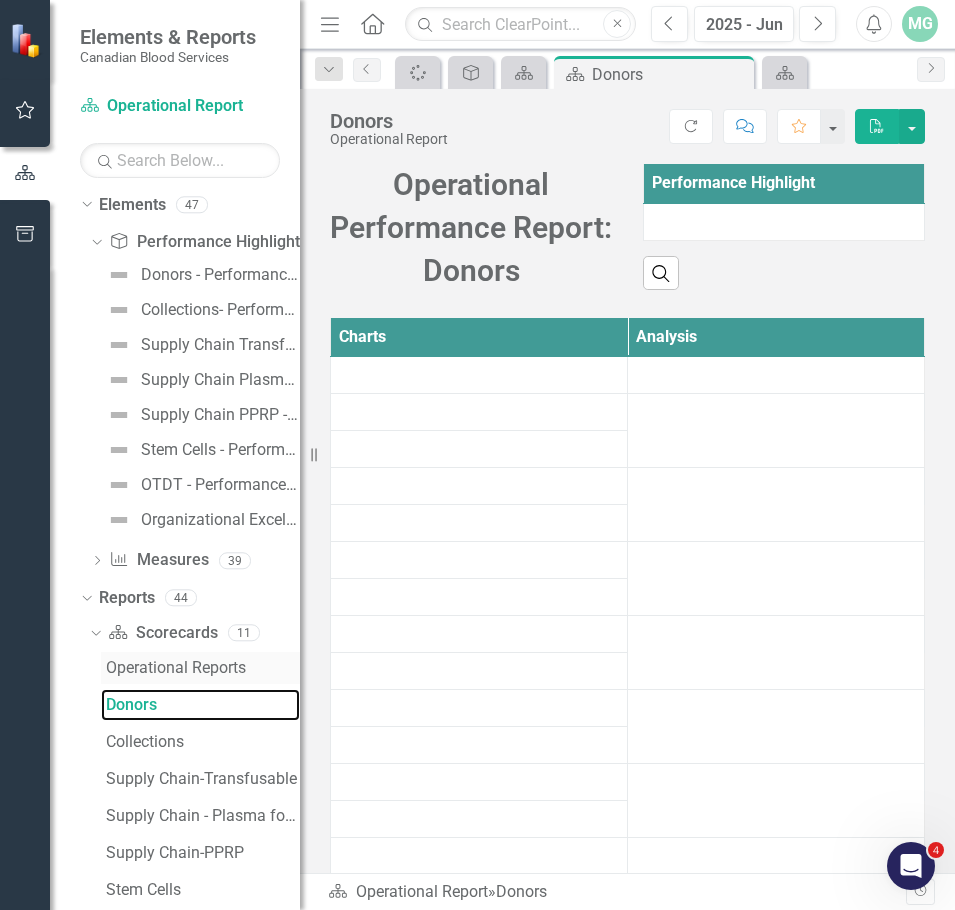 scroll, scrollTop: 200, scrollLeft: 0, axis: vertical 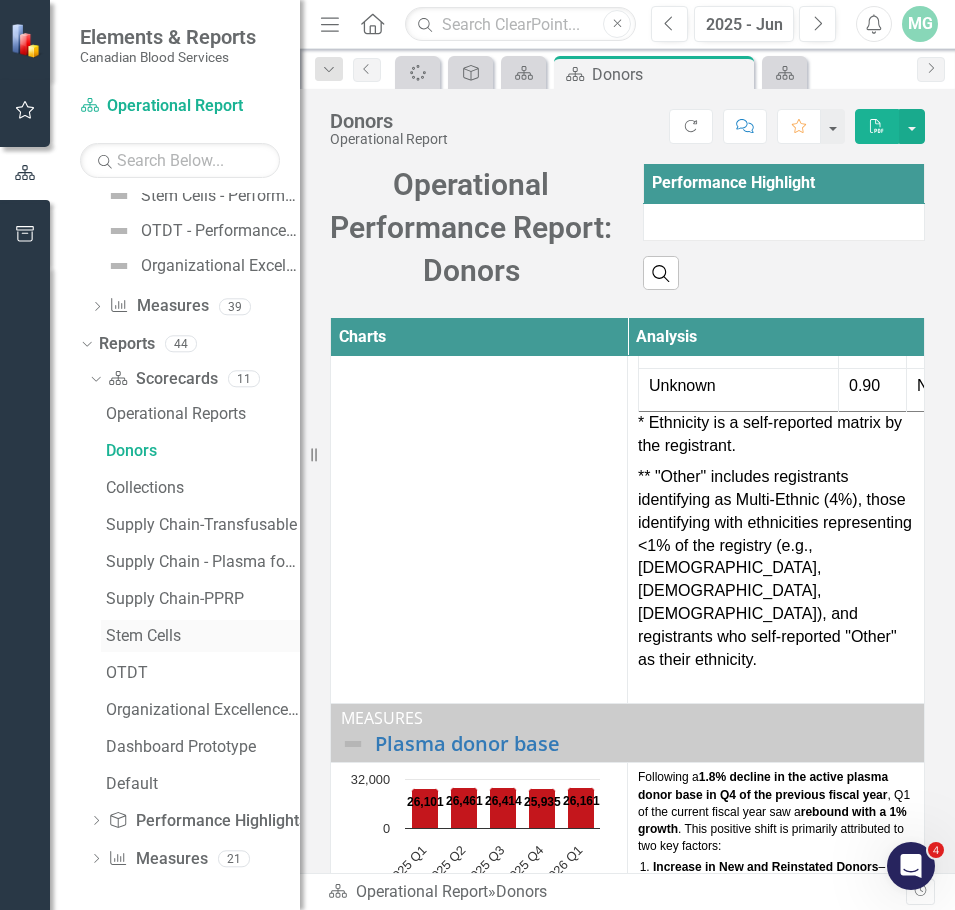 click on "Stem Cells" at bounding box center (203, 636) 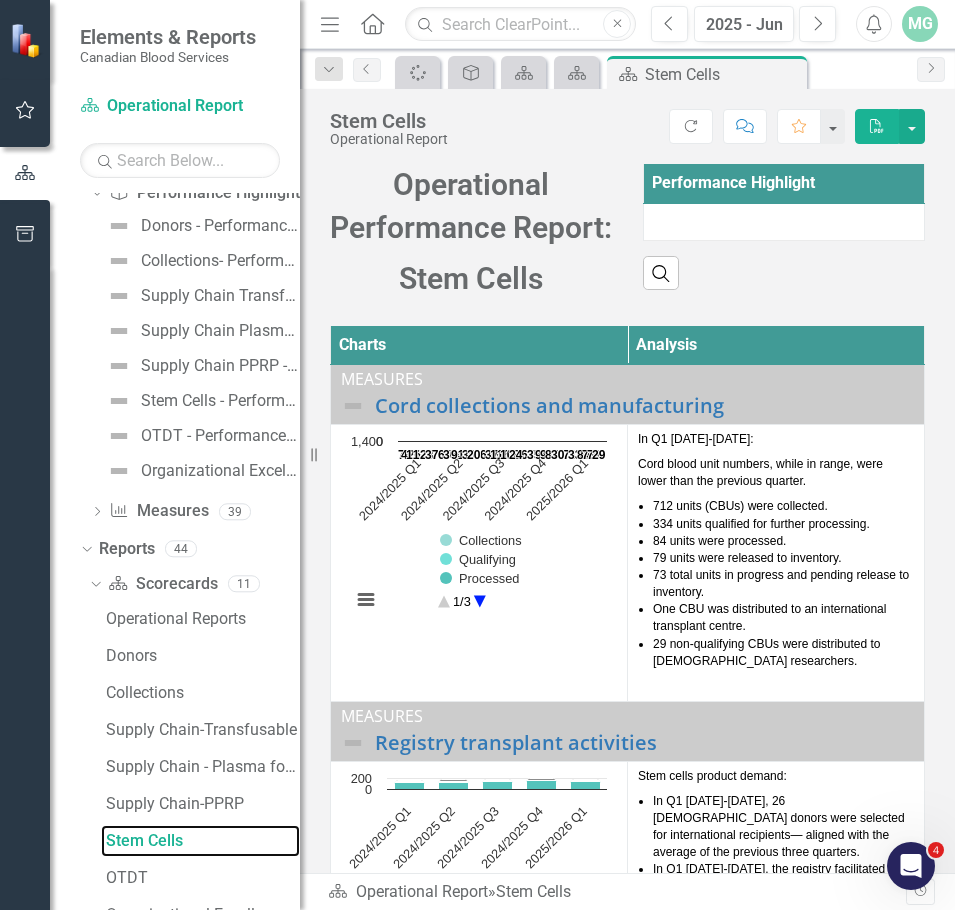 scroll, scrollTop: 114, scrollLeft: 0, axis: vertical 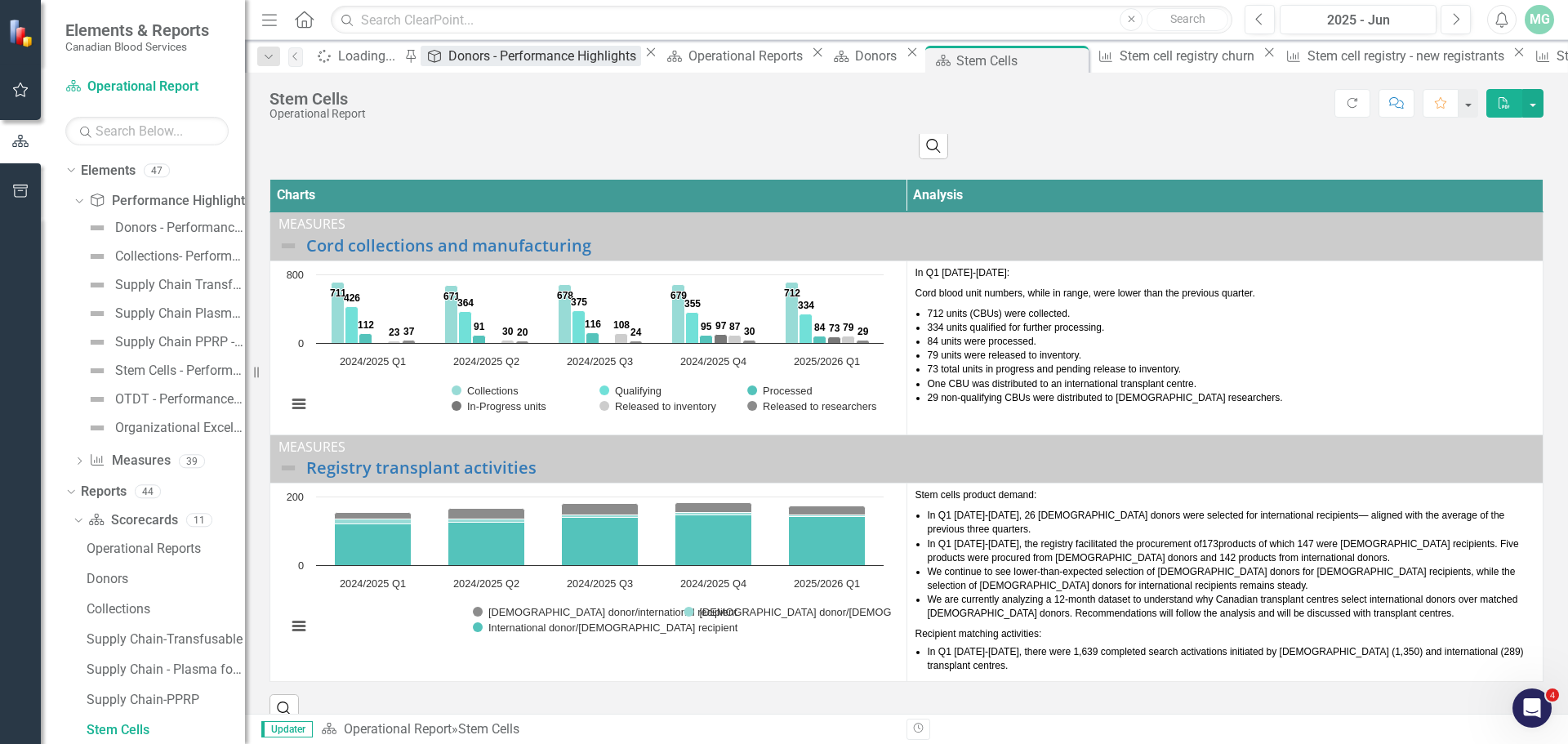 click on "Donors - Performance Highlights" at bounding box center [545, 56] 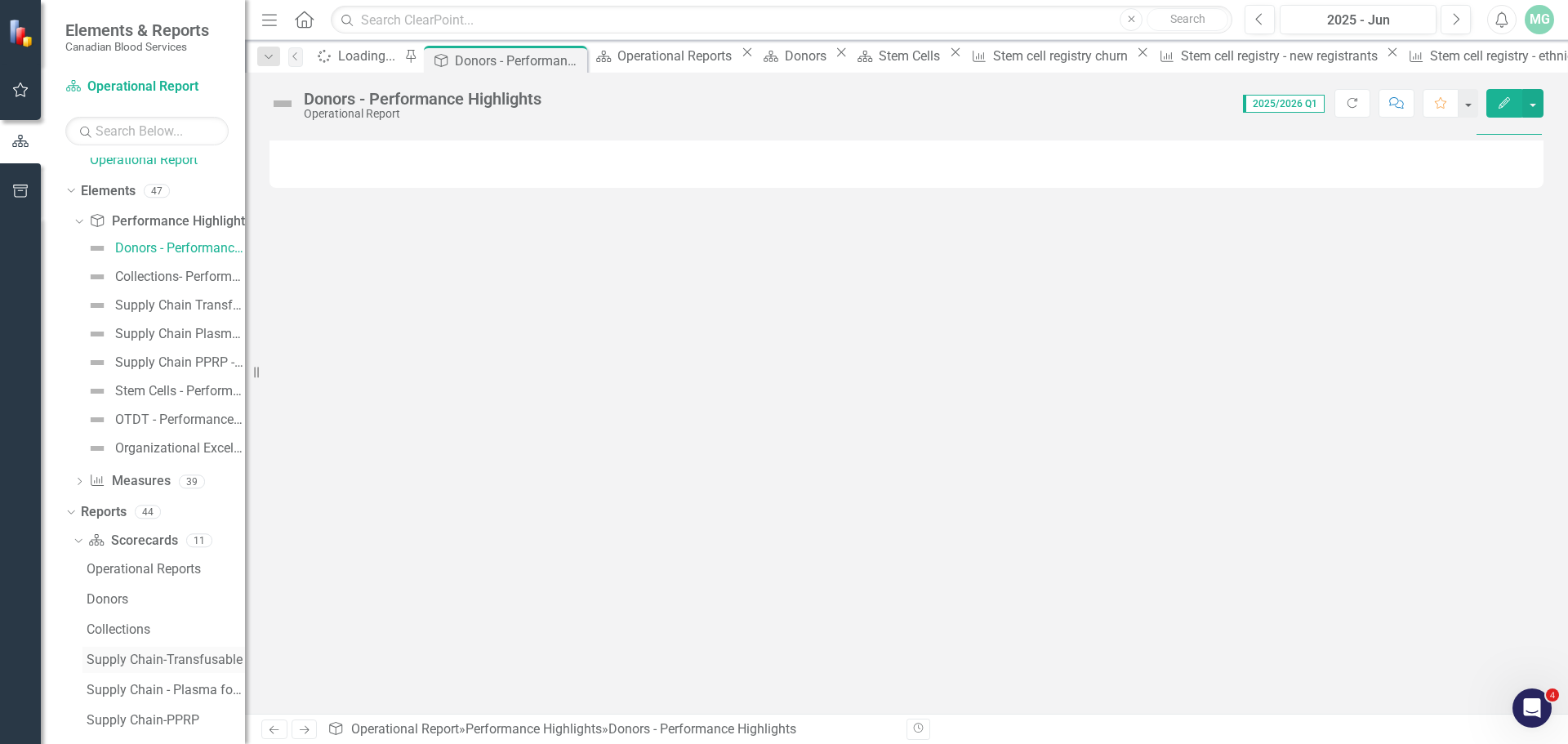 scroll, scrollTop: 163, scrollLeft: 0, axis: vertical 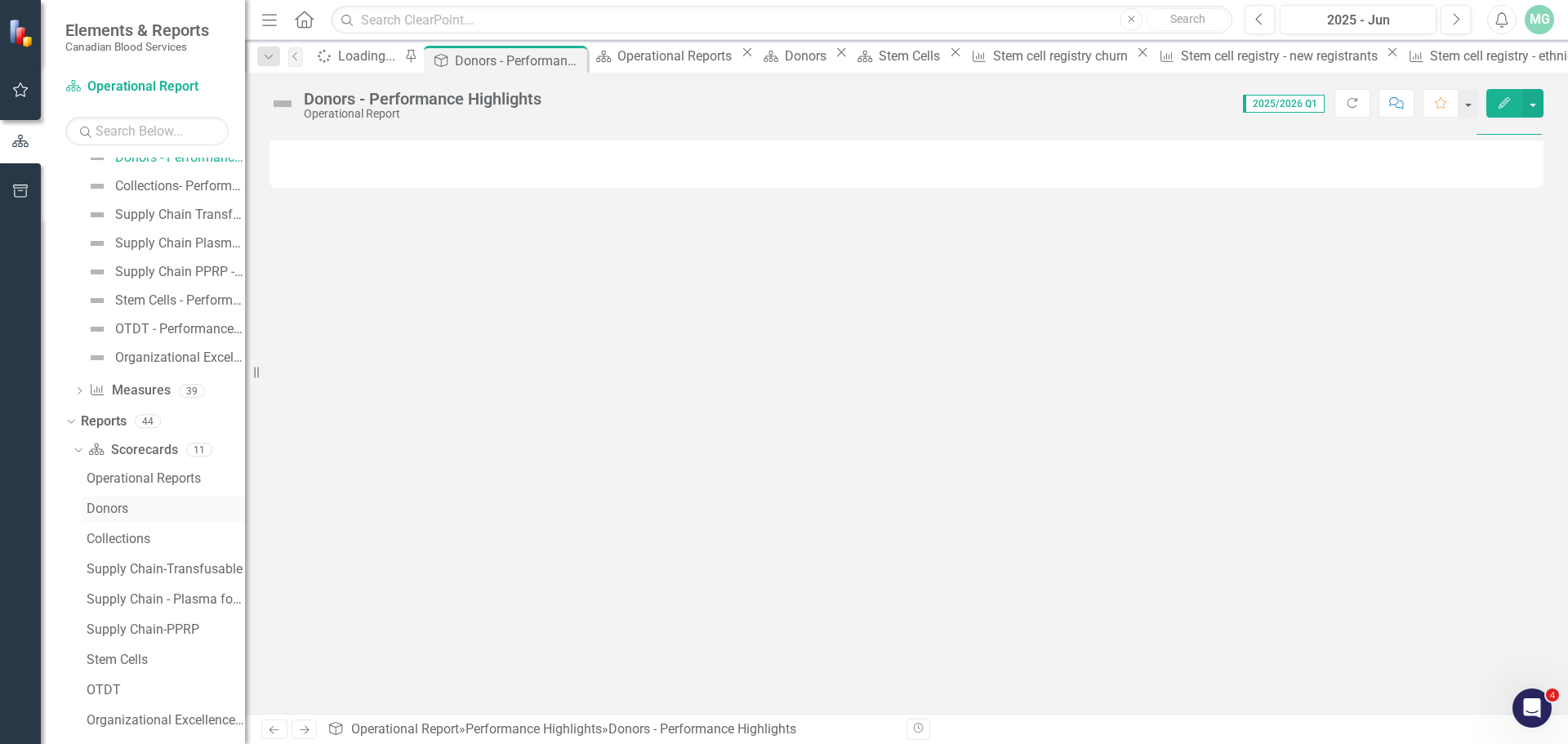 click on "Donors" at bounding box center [166, 509] 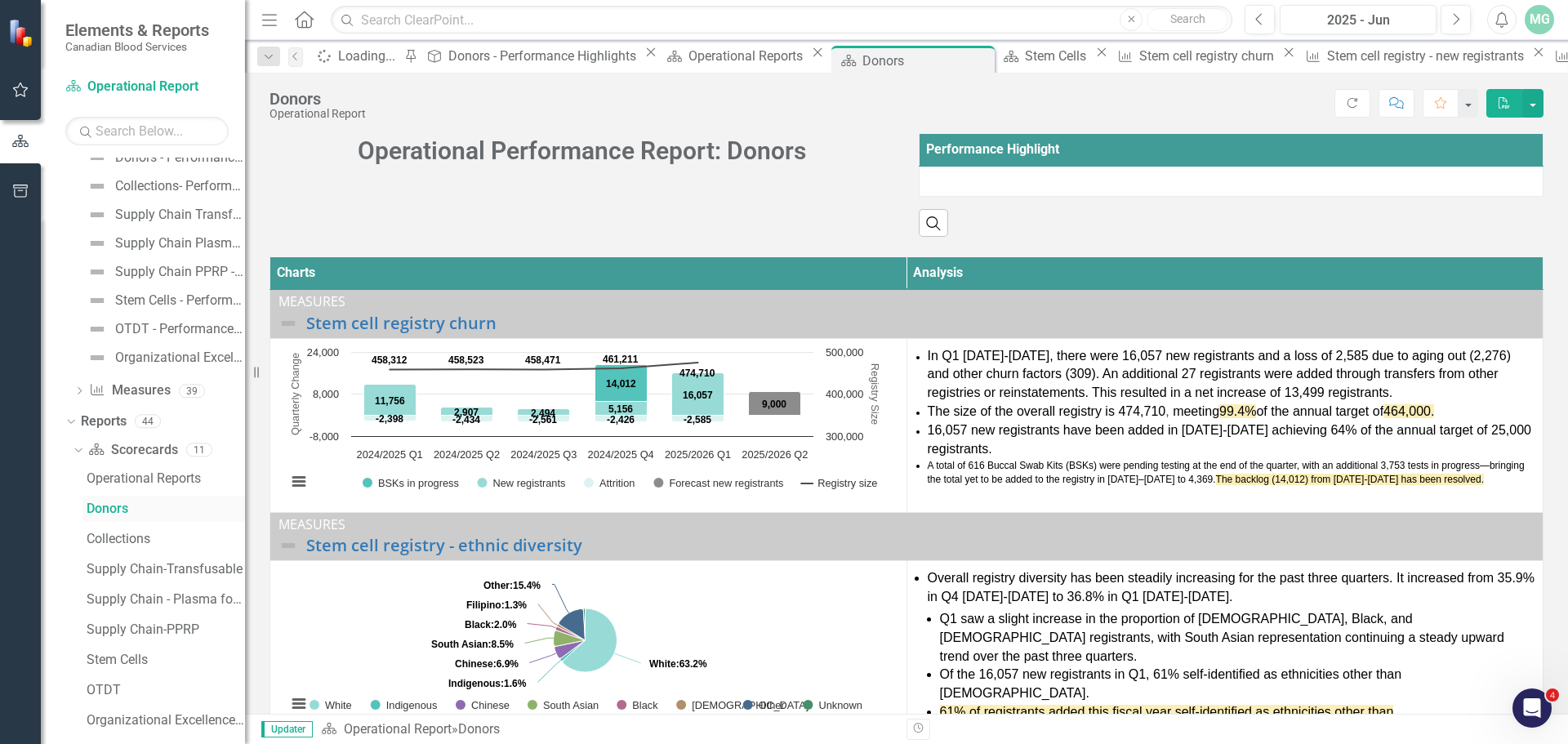 scroll, scrollTop: 0, scrollLeft: 0, axis: both 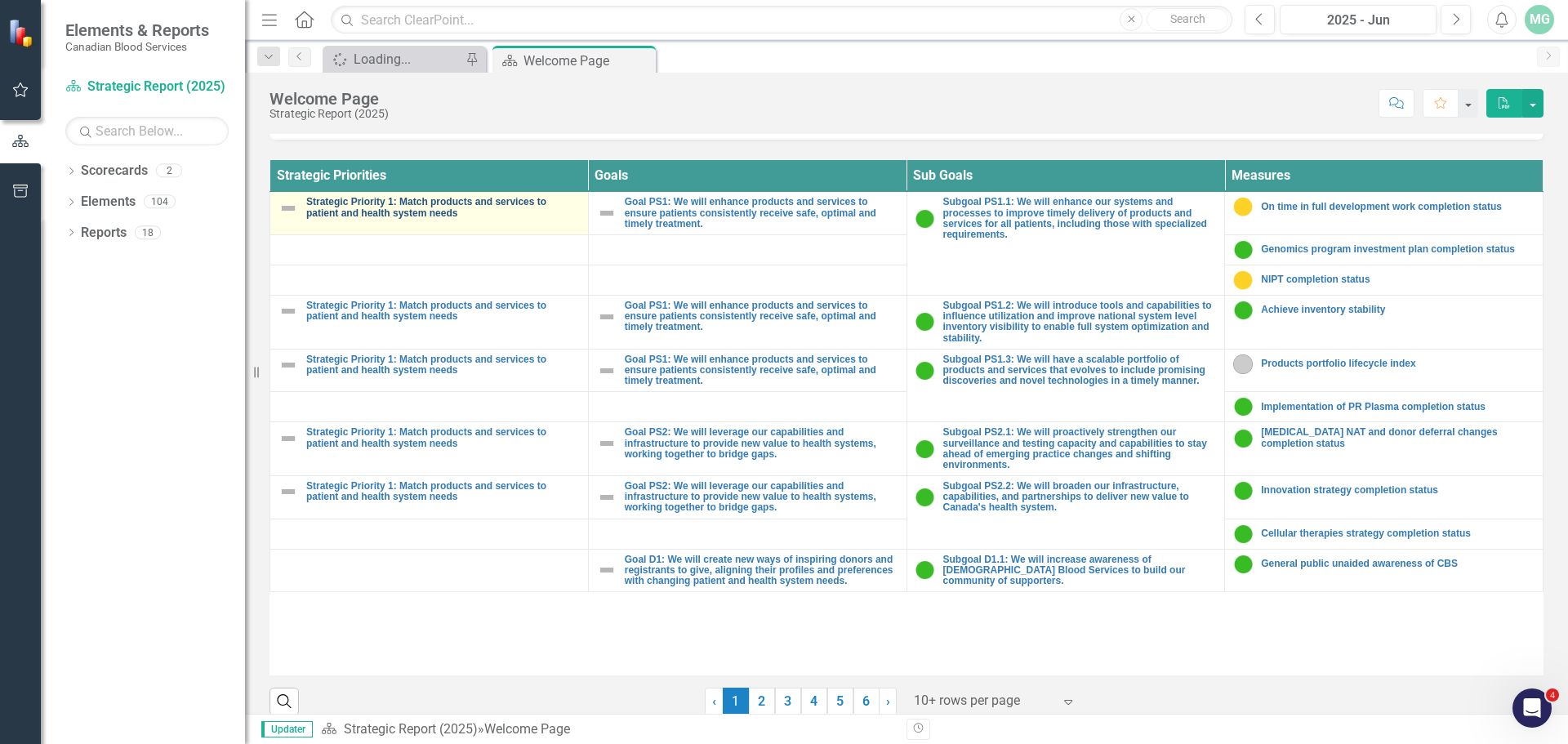 click on "Strategic Priority 1: Match products and services to patient and health system needs" at bounding box center [443, 207] 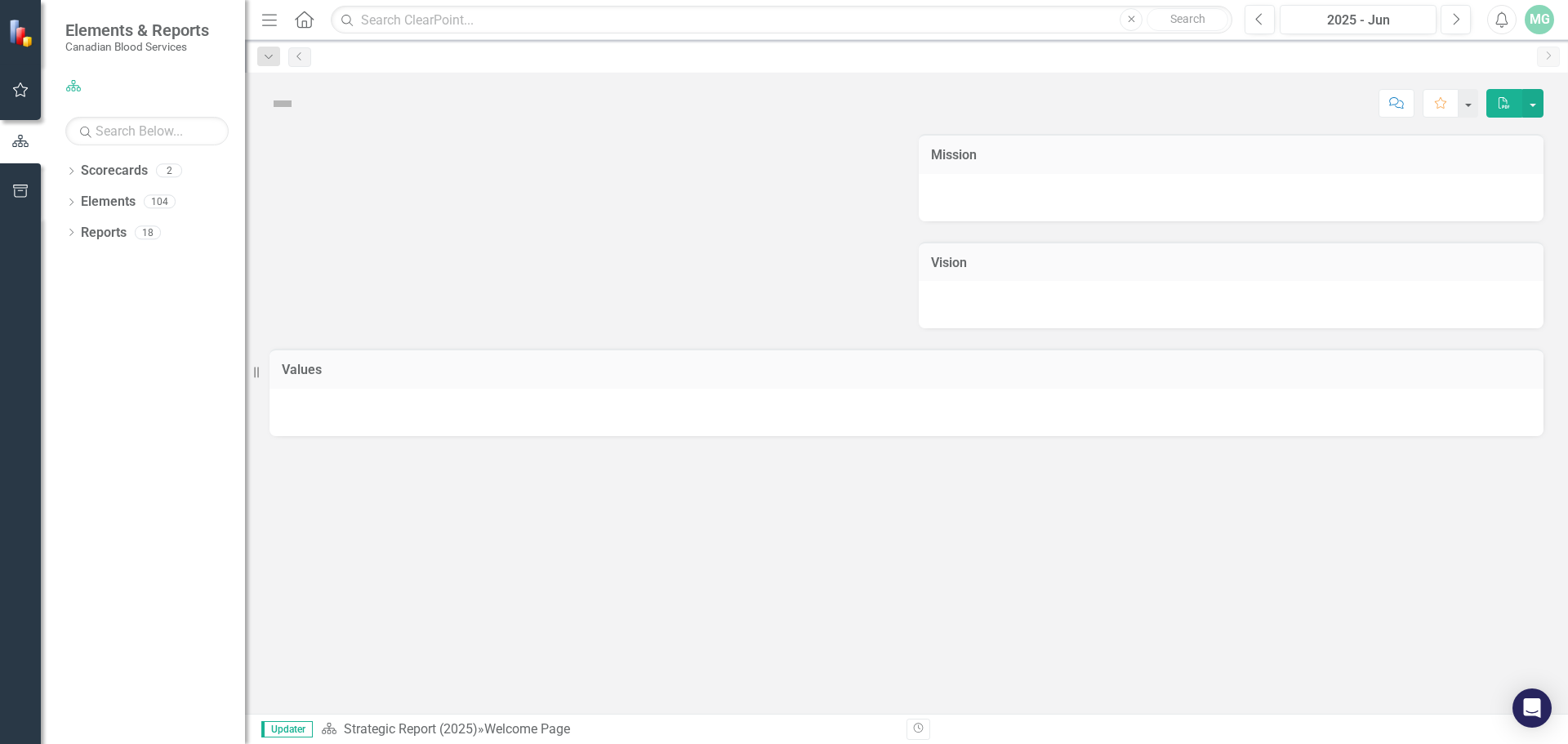 scroll, scrollTop: 0, scrollLeft: 0, axis: both 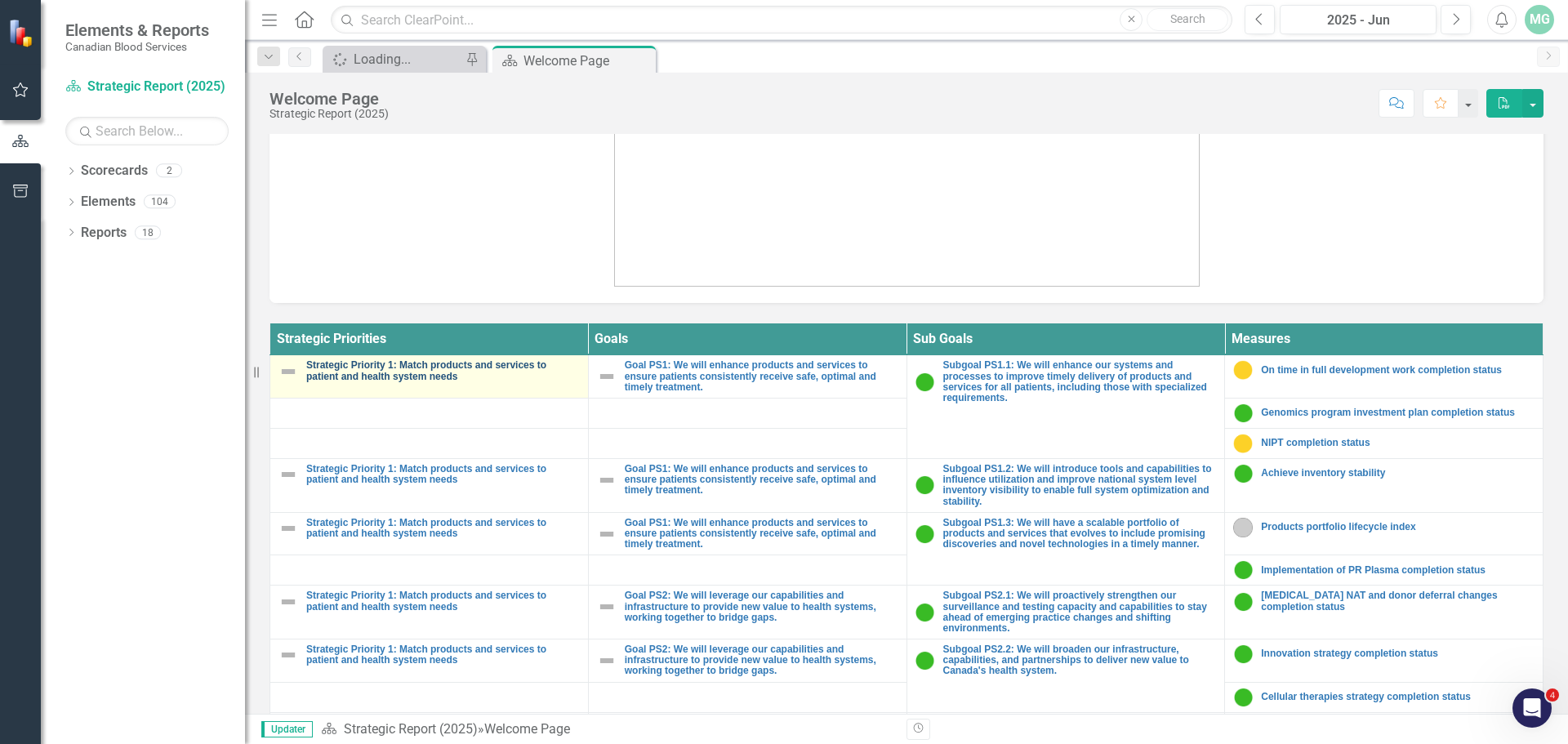 click on "Strategic Priority 1: Match products and services to patient and health system needs" at bounding box center [443, 371] 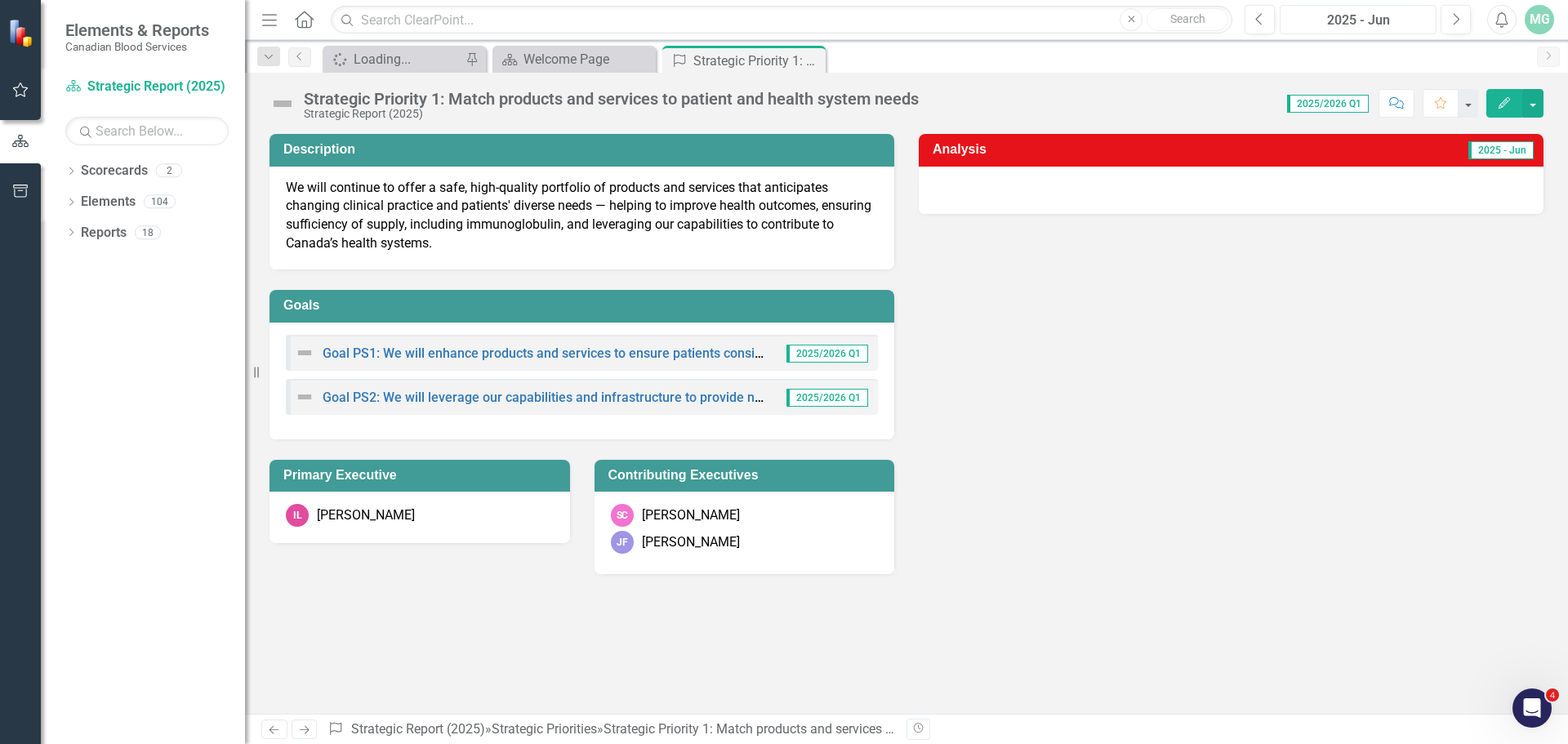 click on "2025 - Jun" at bounding box center [1358, 20] 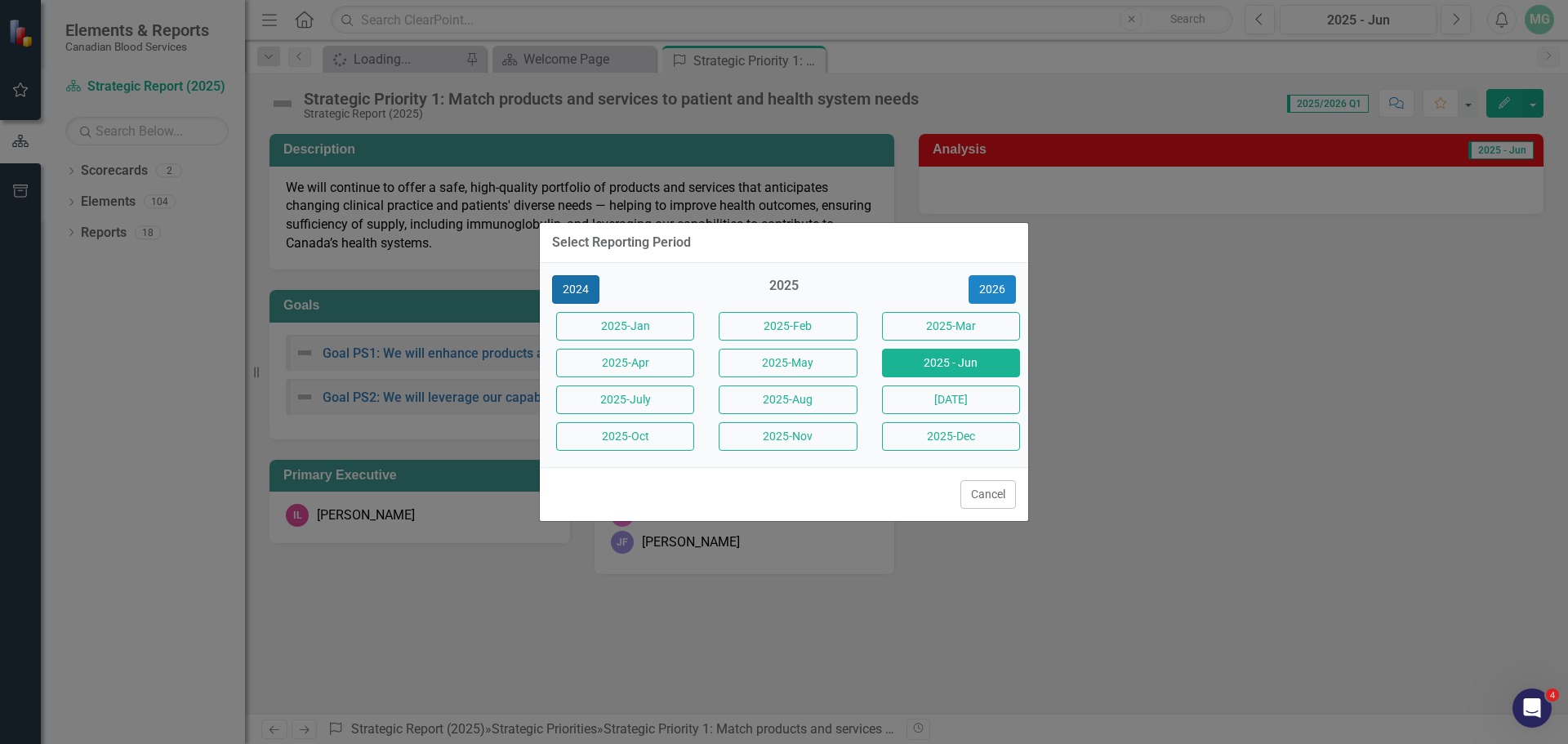 click on "2024" at bounding box center (576, 289) 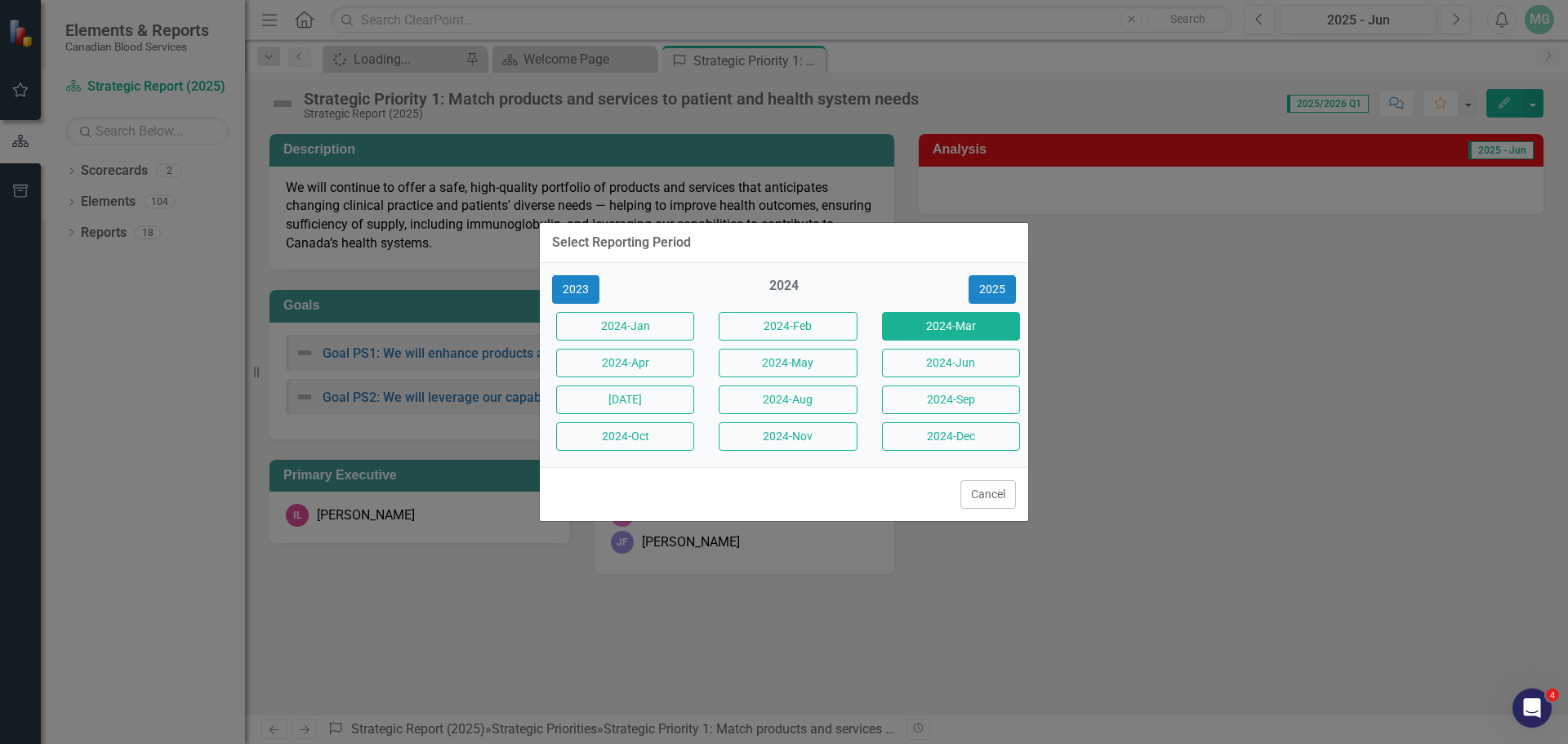 click on "2024-Mar" at bounding box center [951, 326] 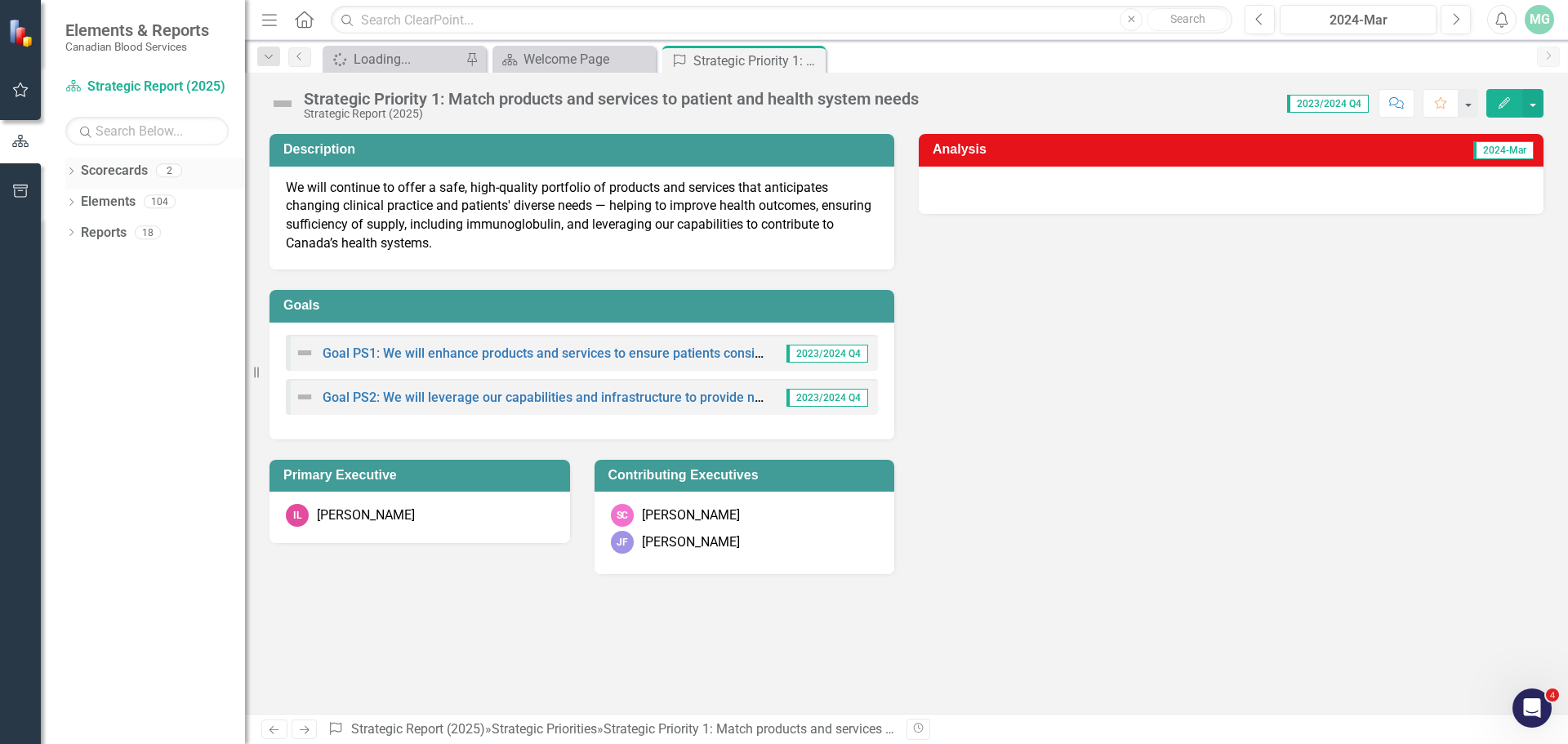 click on "Dropdown" 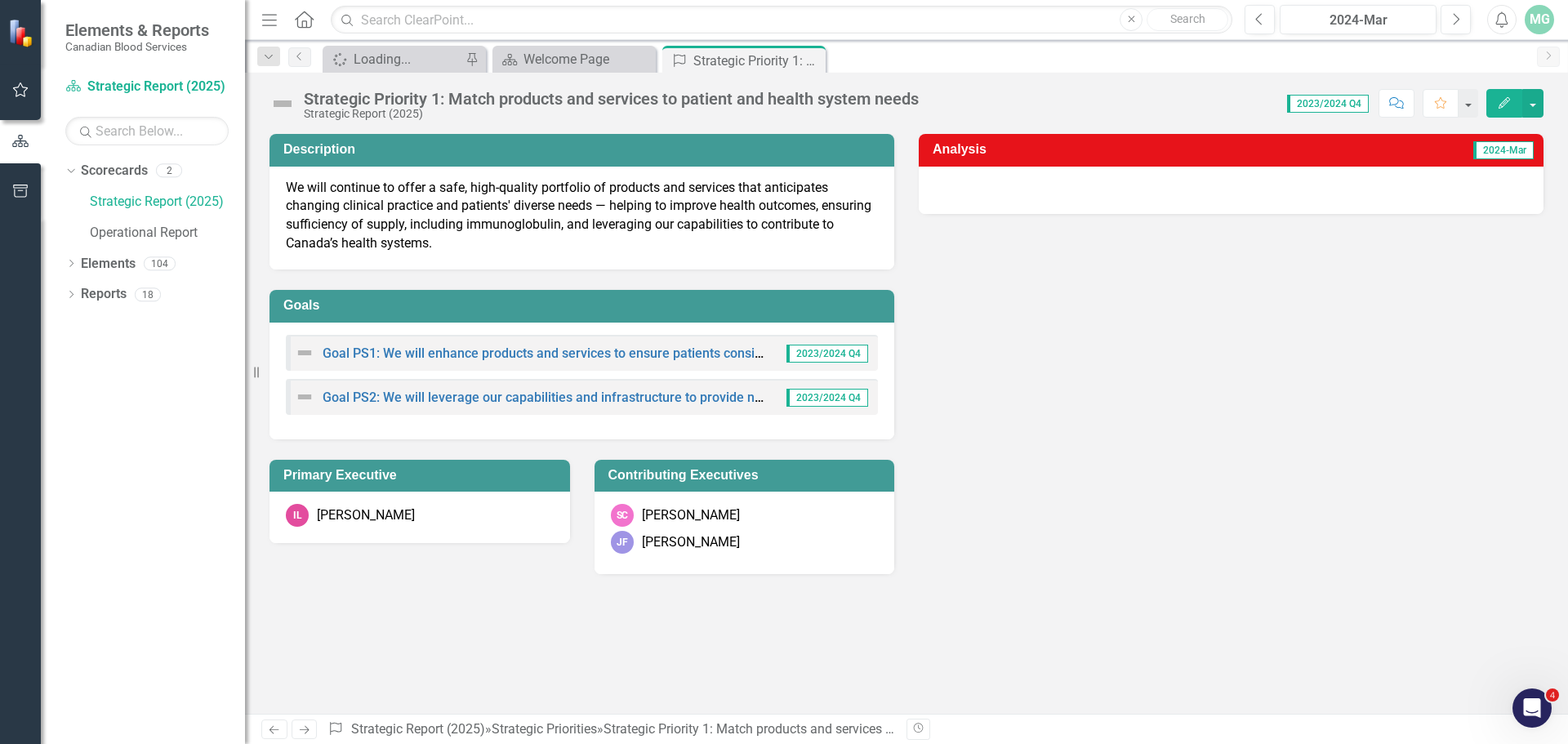 click on "Next" at bounding box center [305, 729] 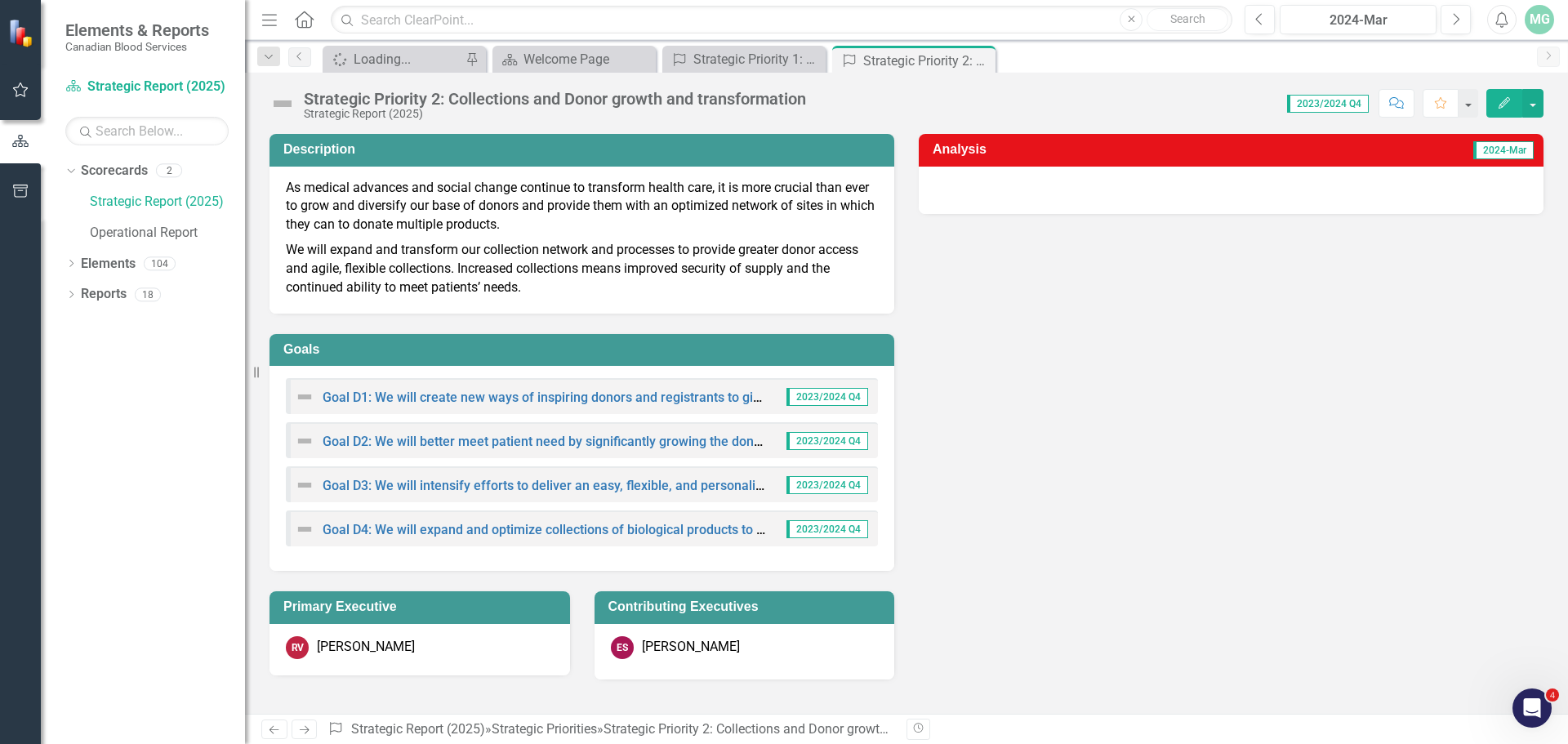 click on "Previous Next Strategic Priorities Strategic Report (2025)  »  Strategic Priorities  »  Strategic Priority 2: Collections and Donor growth and transformation Revision History" at bounding box center [906, 728] 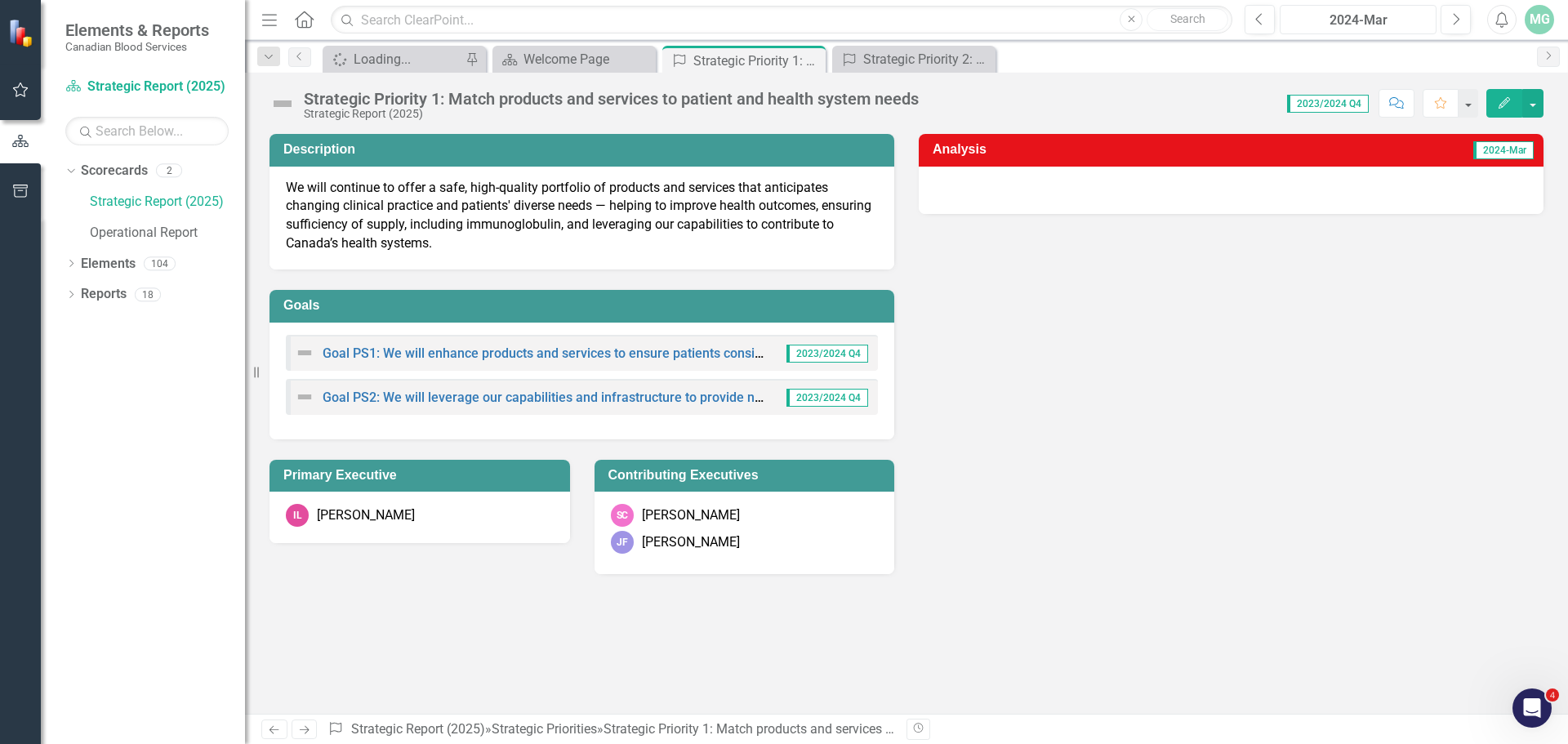 click on "2024-Mar" at bounding box center (1358, 20) 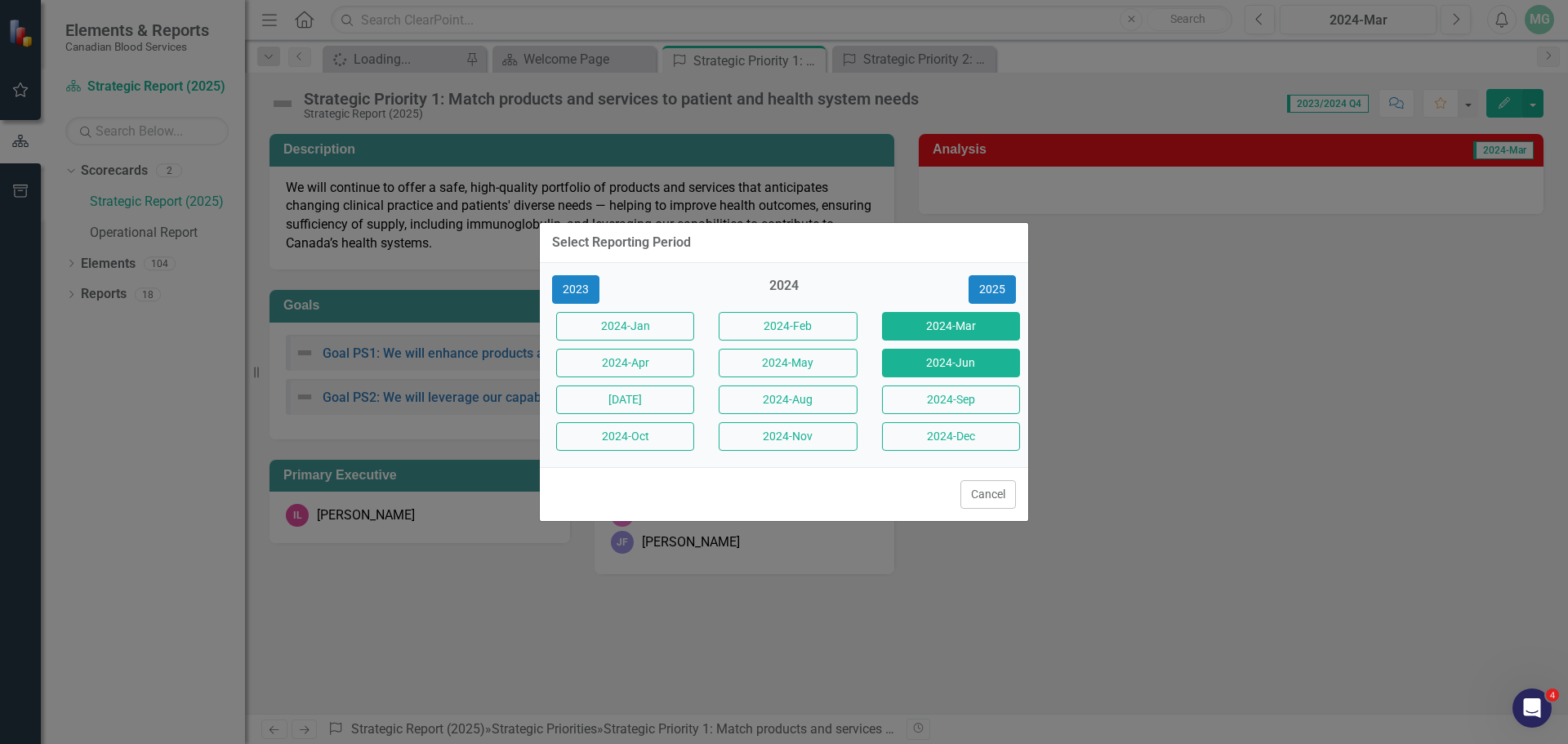 click on "2024-Jun" at bounding box center [951, 363] 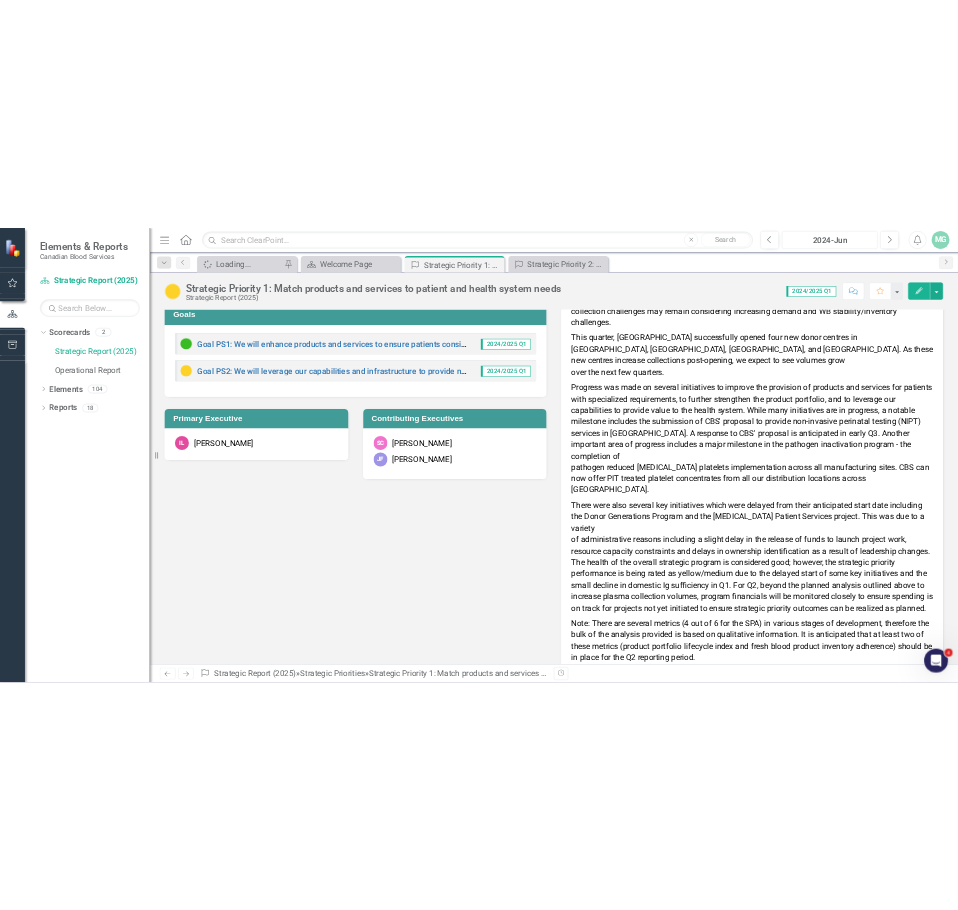scroll, scrollTop: 353, scrollLeft: 0, axis: vertical 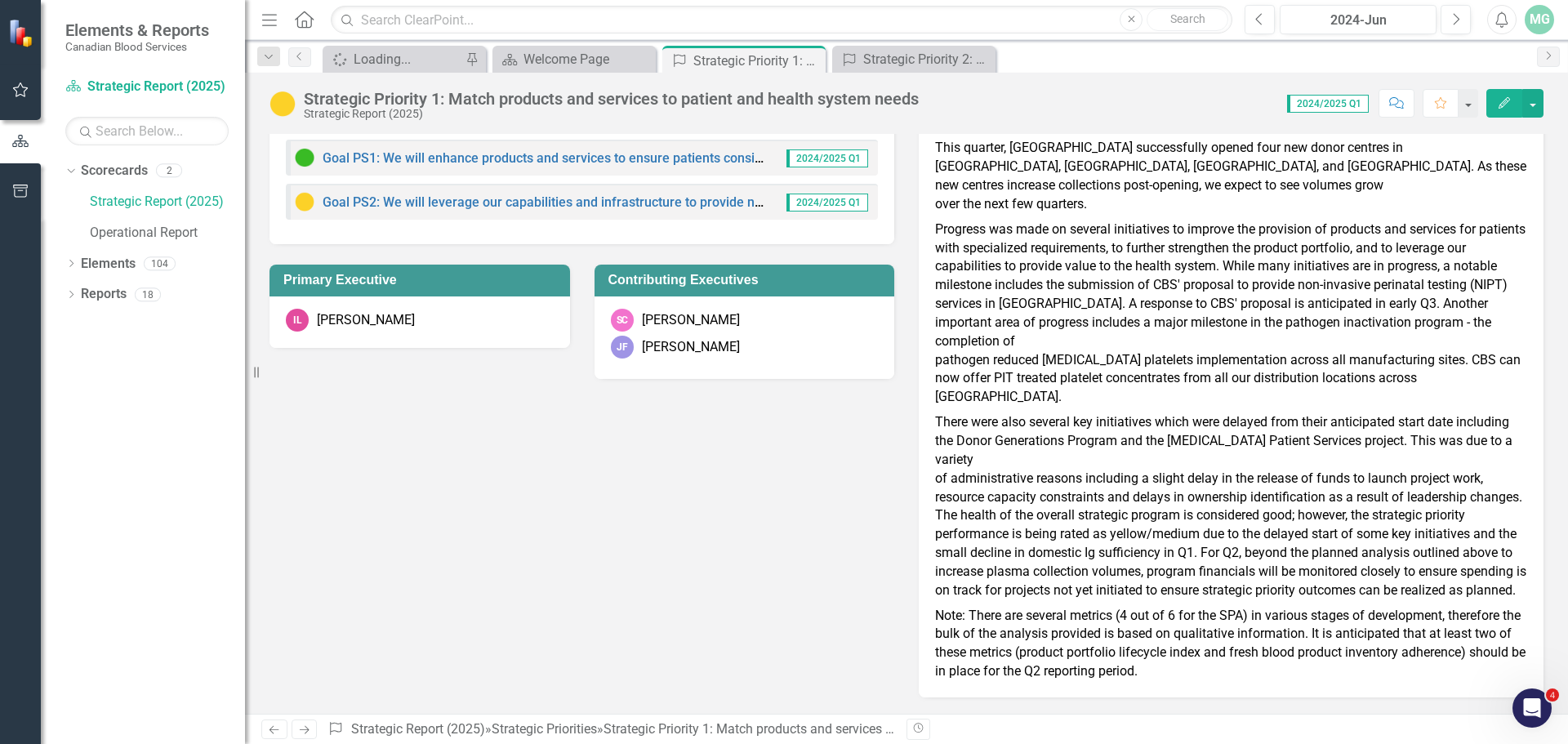 click on "Next" 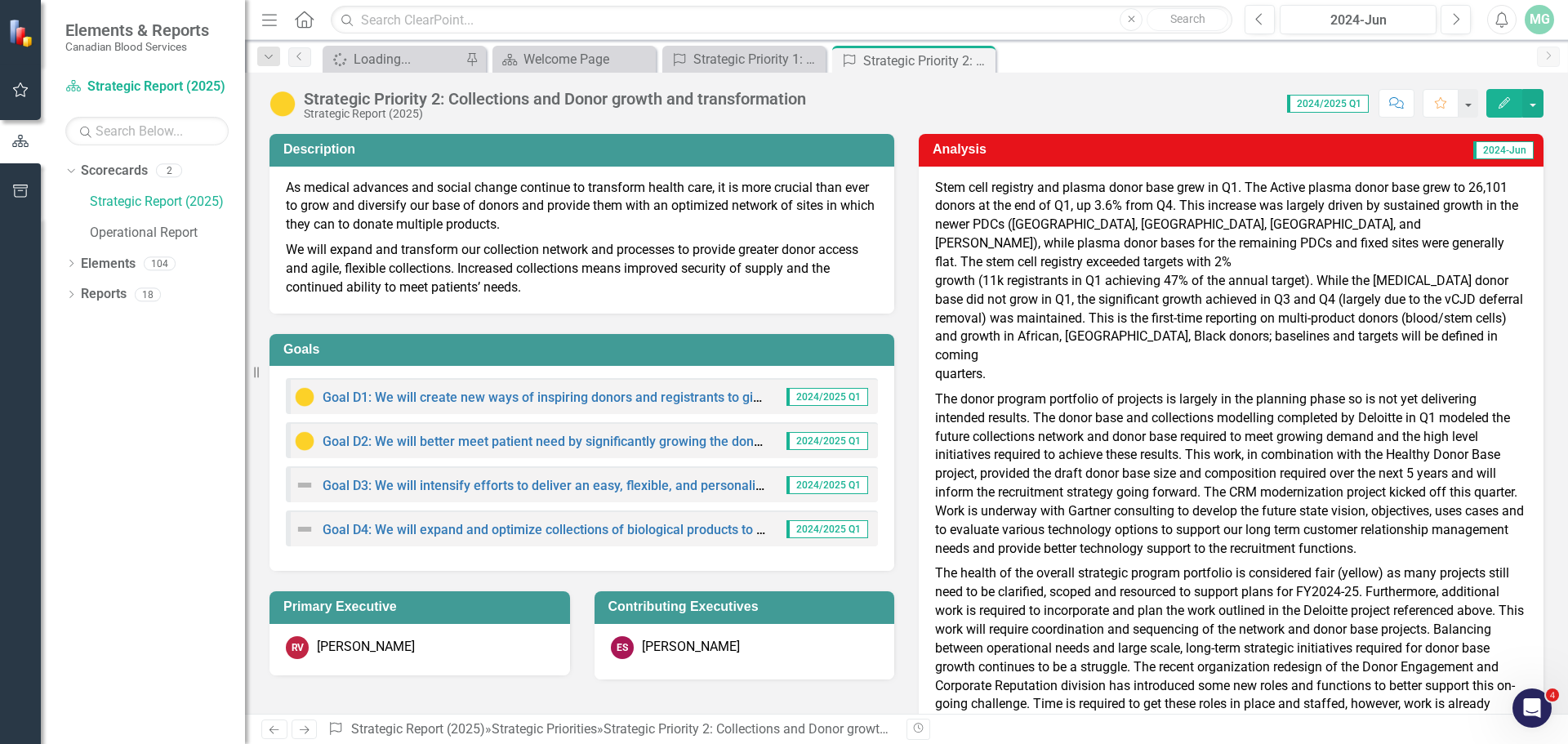 click on "Previous" 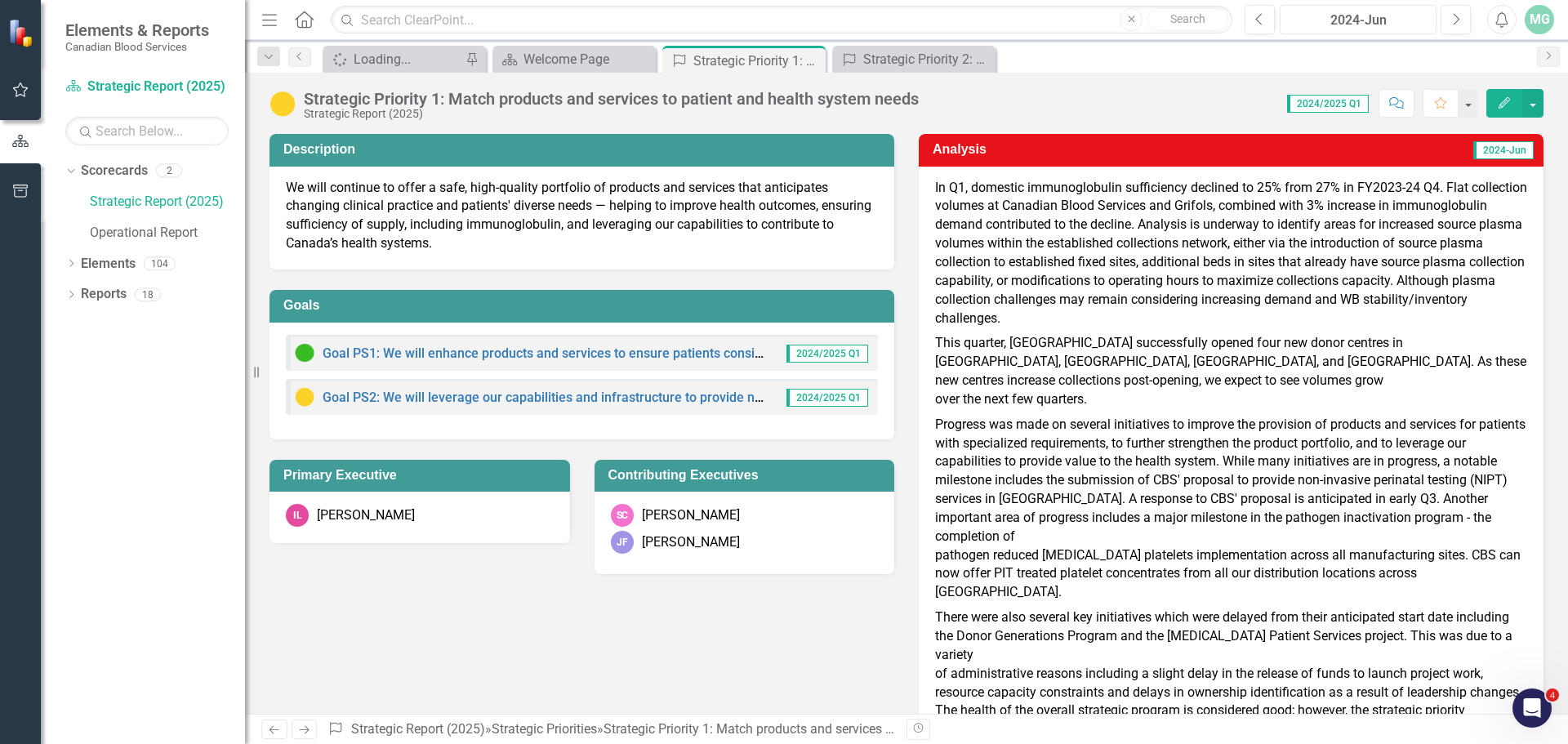 click on "2024-Jun" at bounding box center (1358, 20) 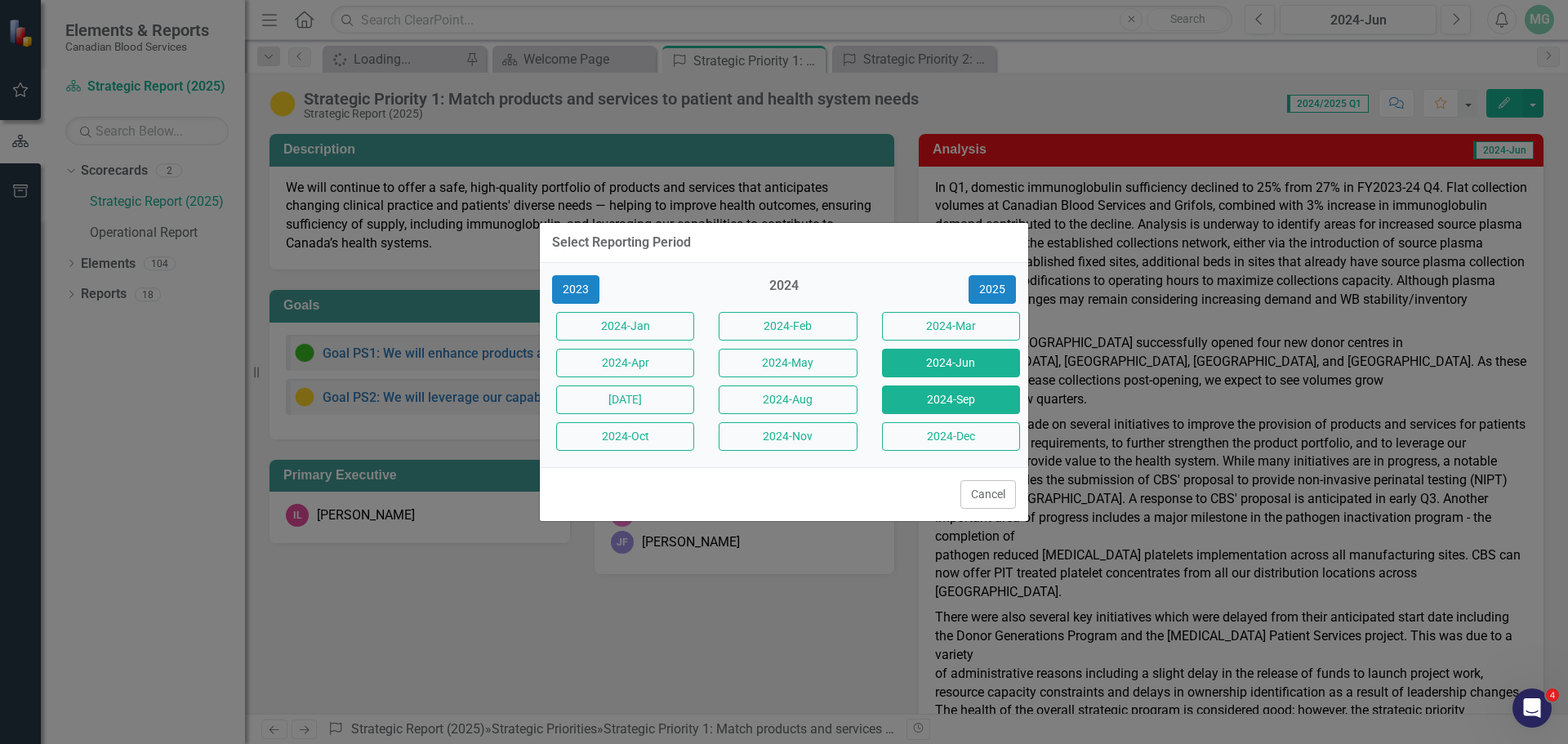 click on "2024-Sep" at bounding box center (951, 399) 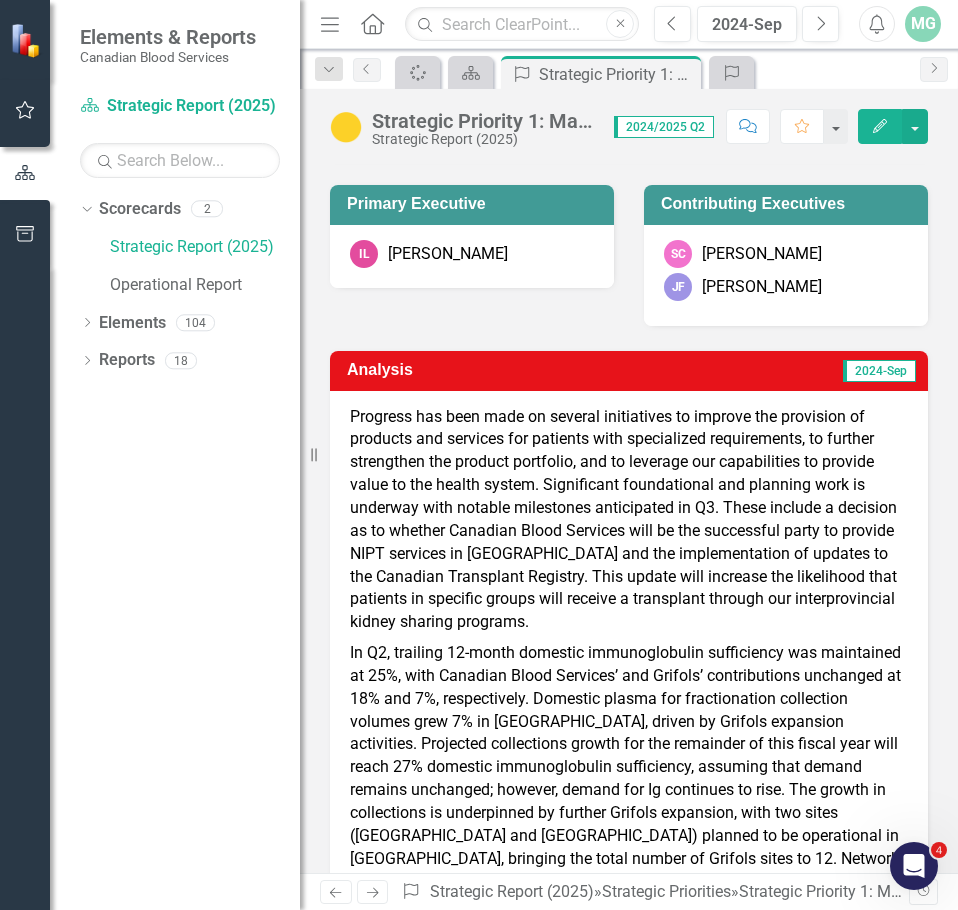 scroll, scrollTop: 697, scrollLeft: 0, axis: vertical 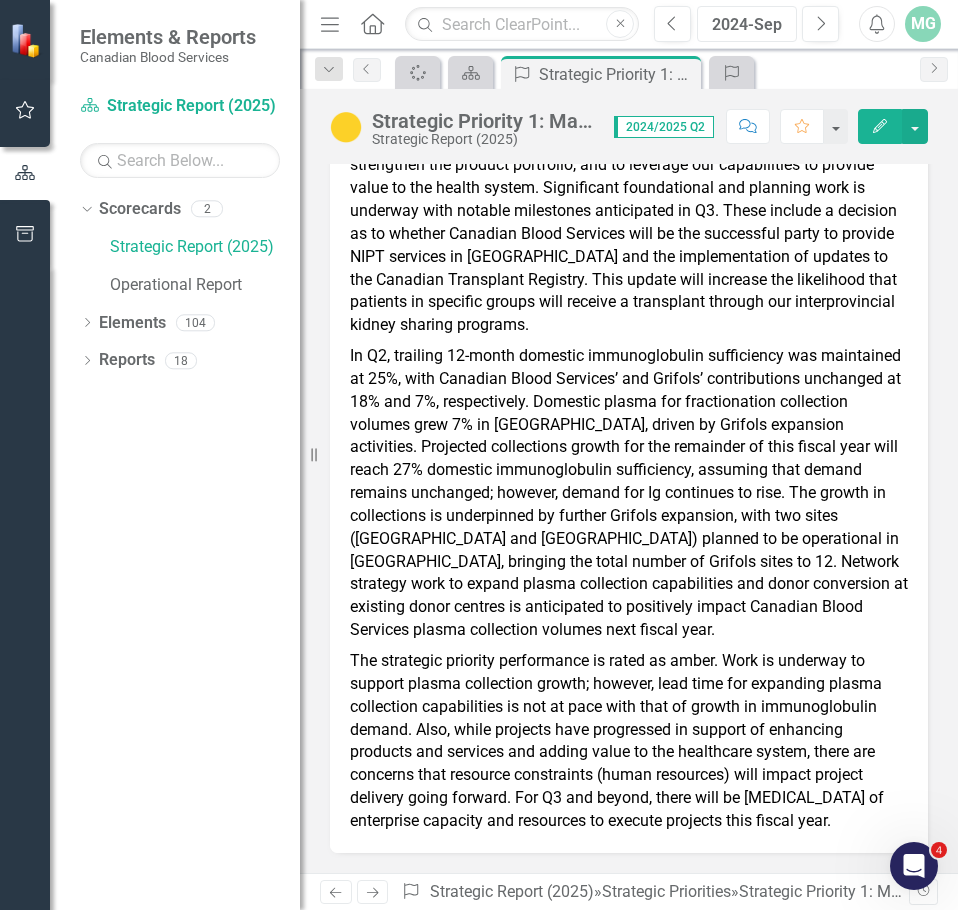 click on "2024-Sep" at bounding box center [747, 25] 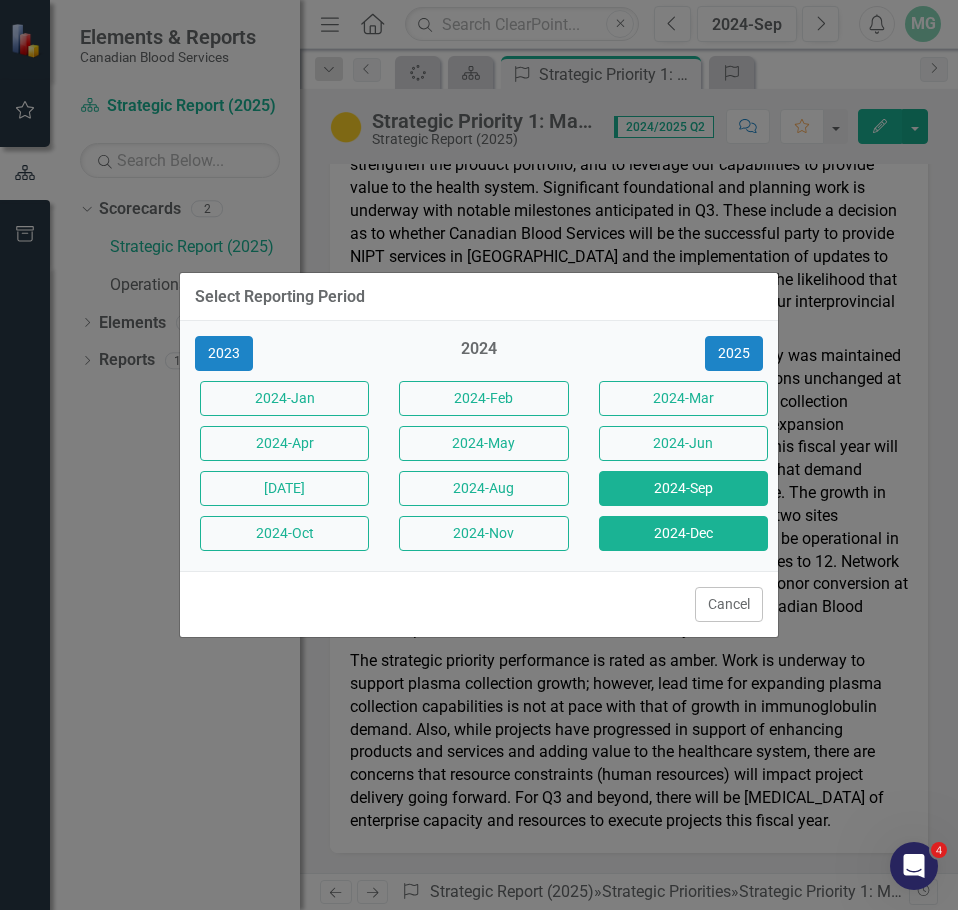 click on "2024-Dec" at bounding box center (683, 533) 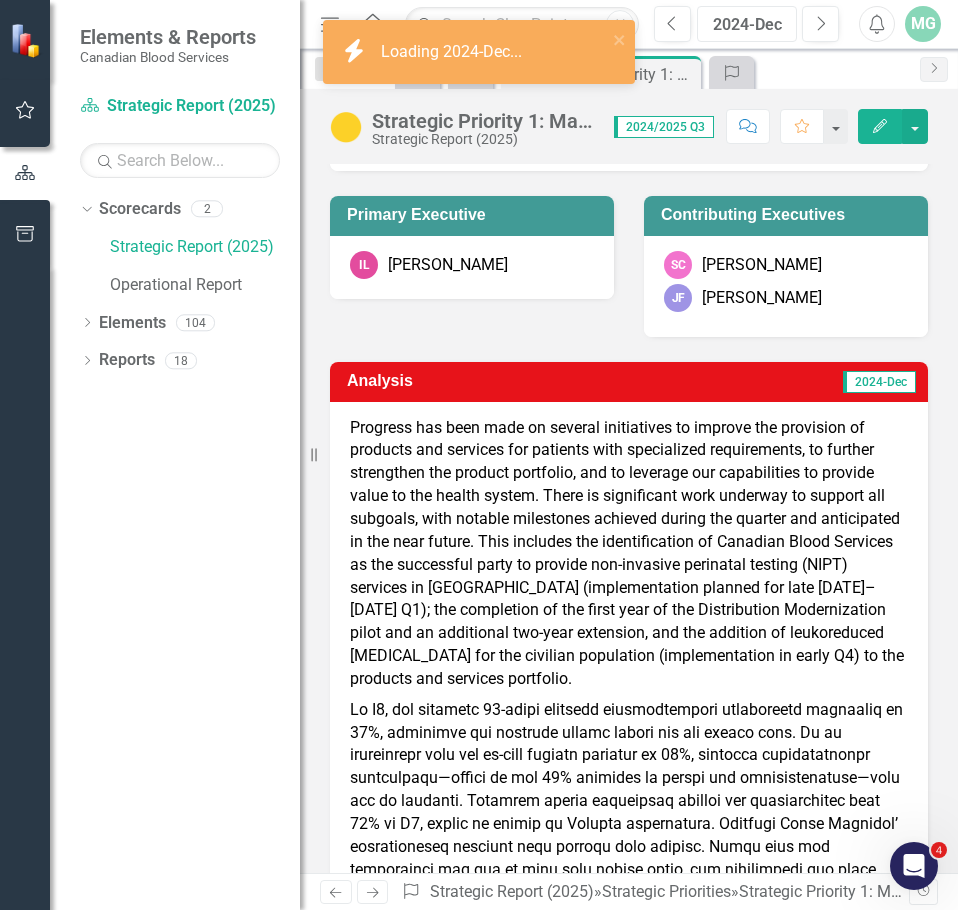 scroll, scrollTop: 400, scrollLeft: 0, axis: vertical 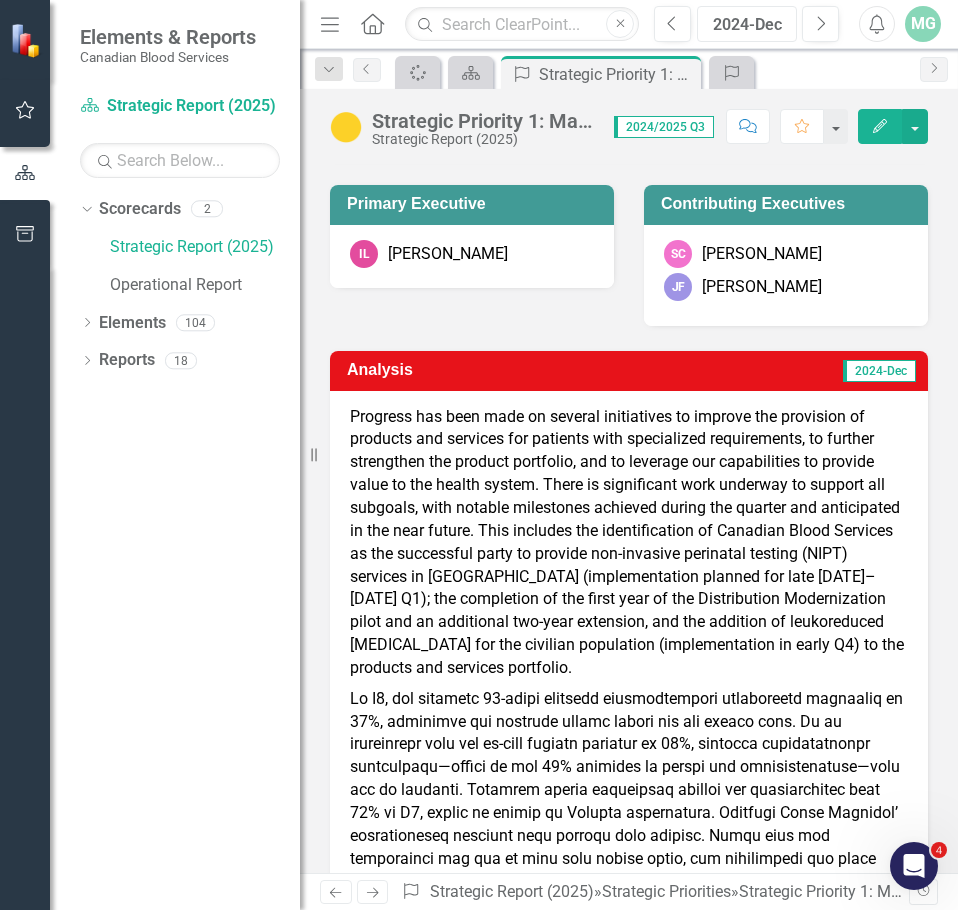 type 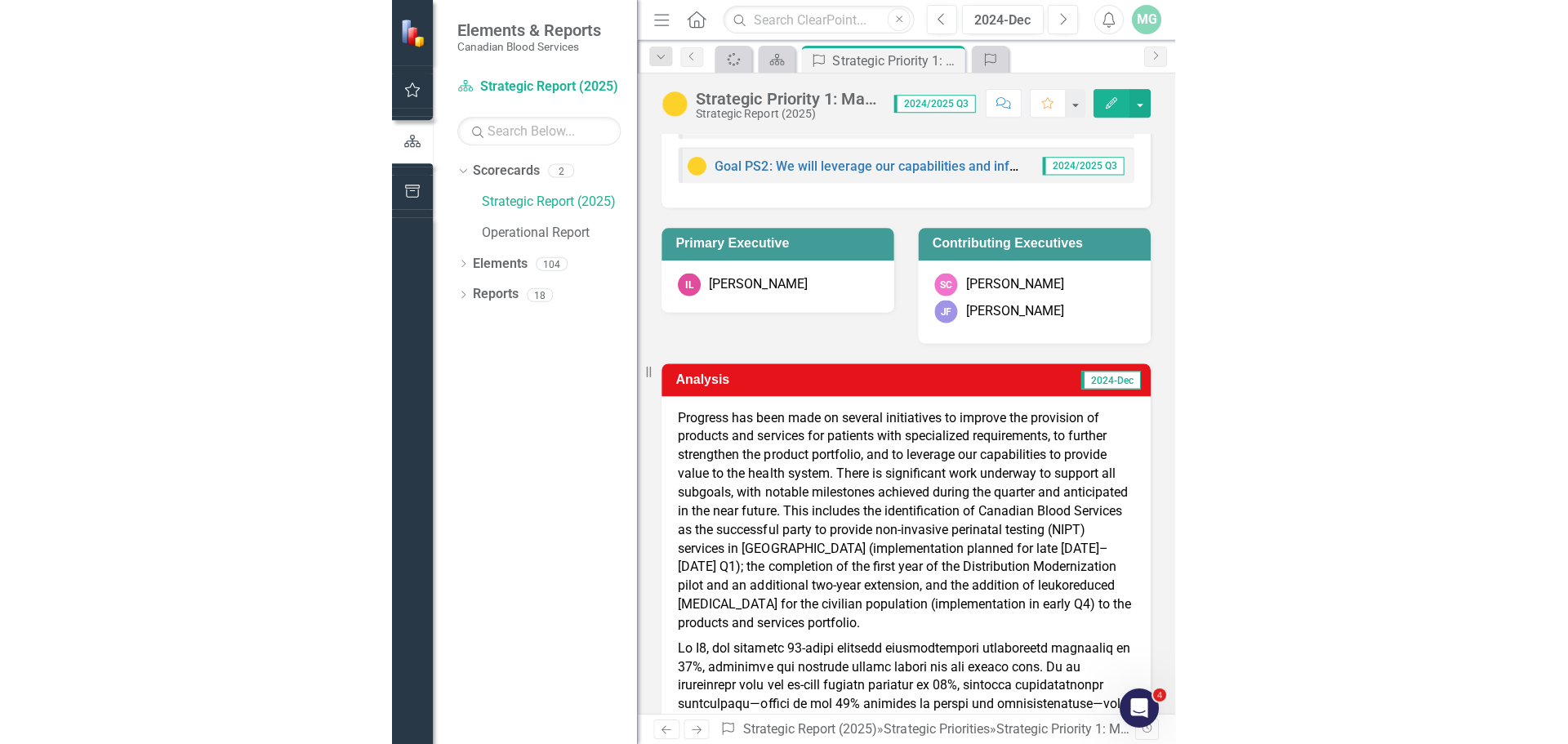scroll, scrollTop: 247, scrollLeft: 0, axis: vertical 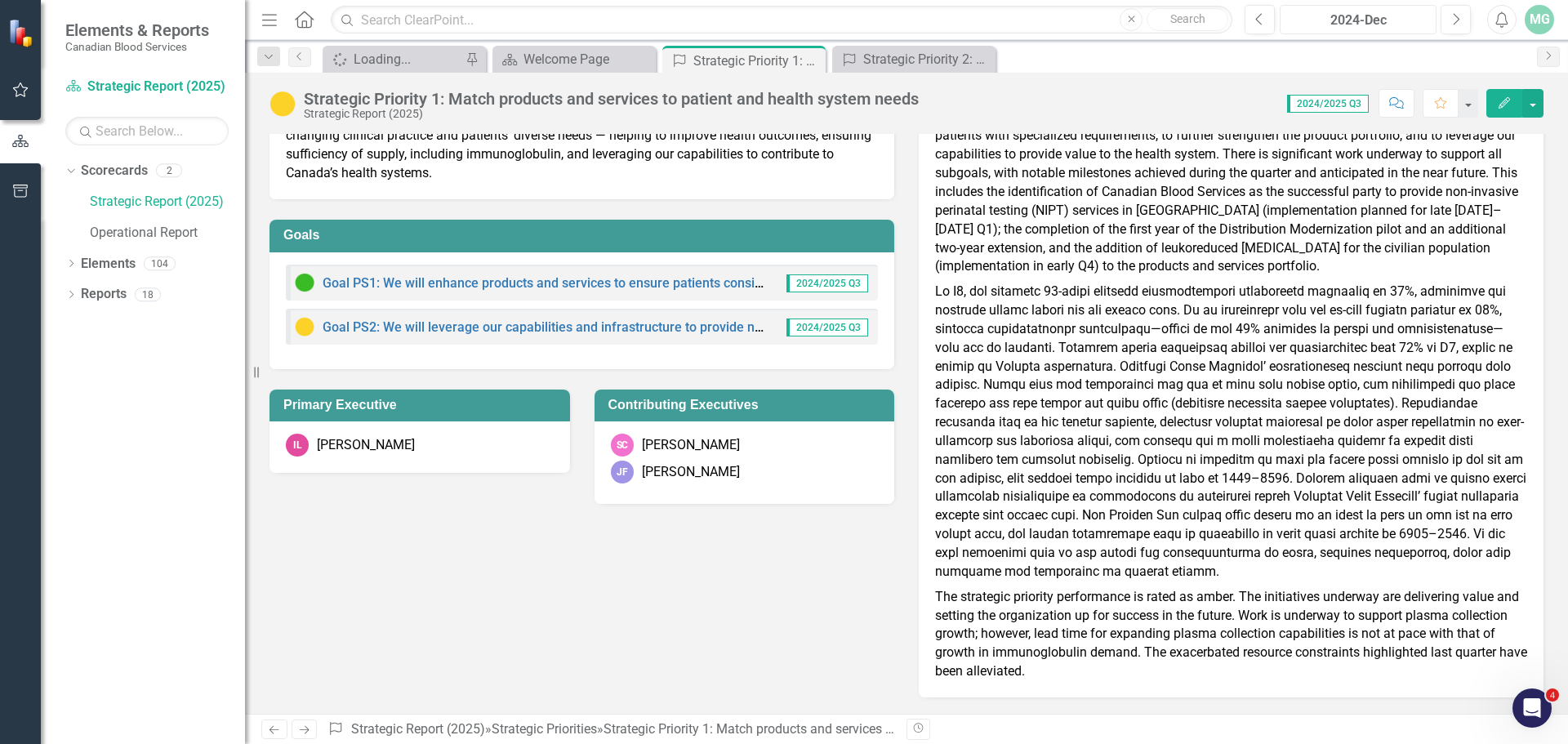 click on "2024-Dec" at bounding box center [1358, 20] 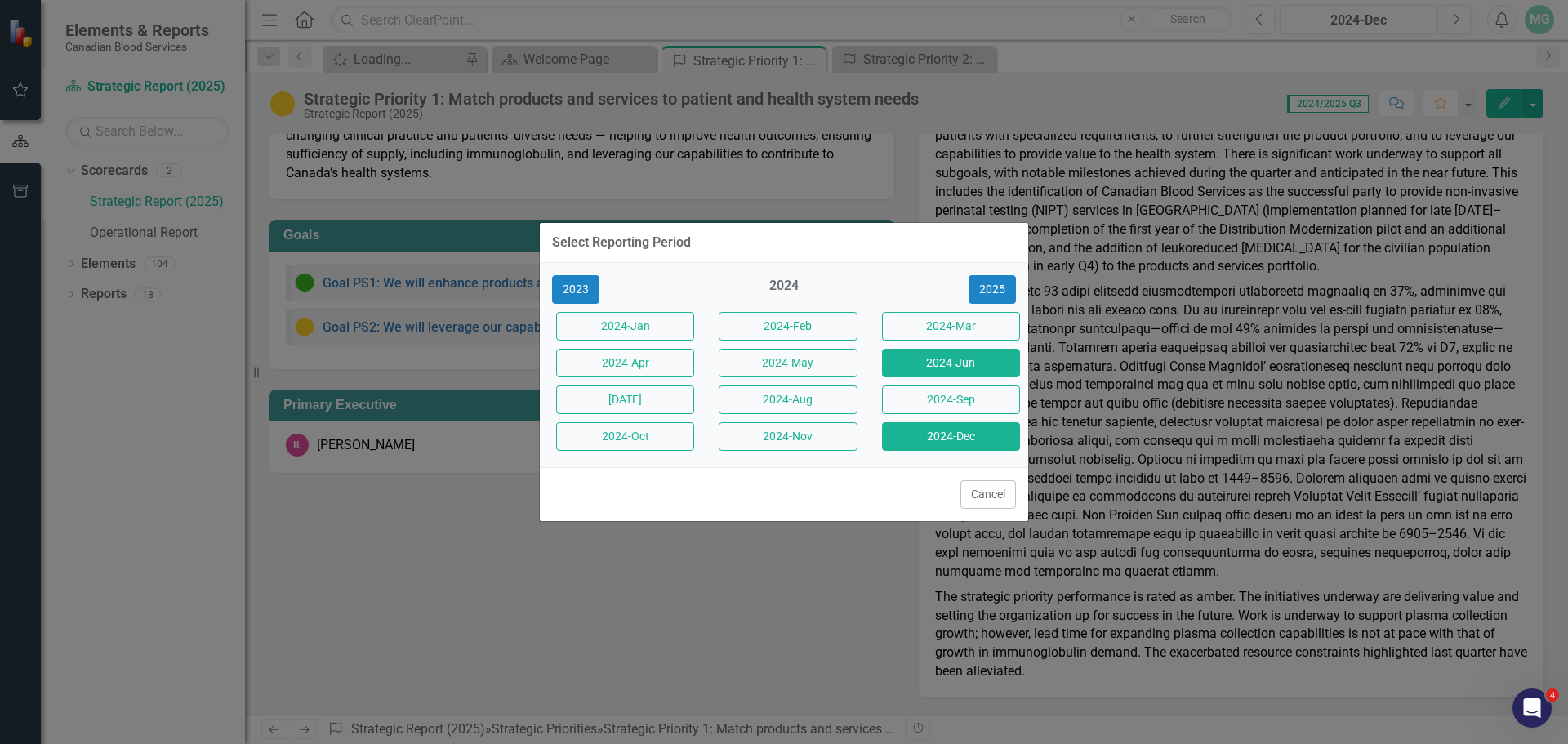 click on "2024-Jun" at bounding box center (951, 363) 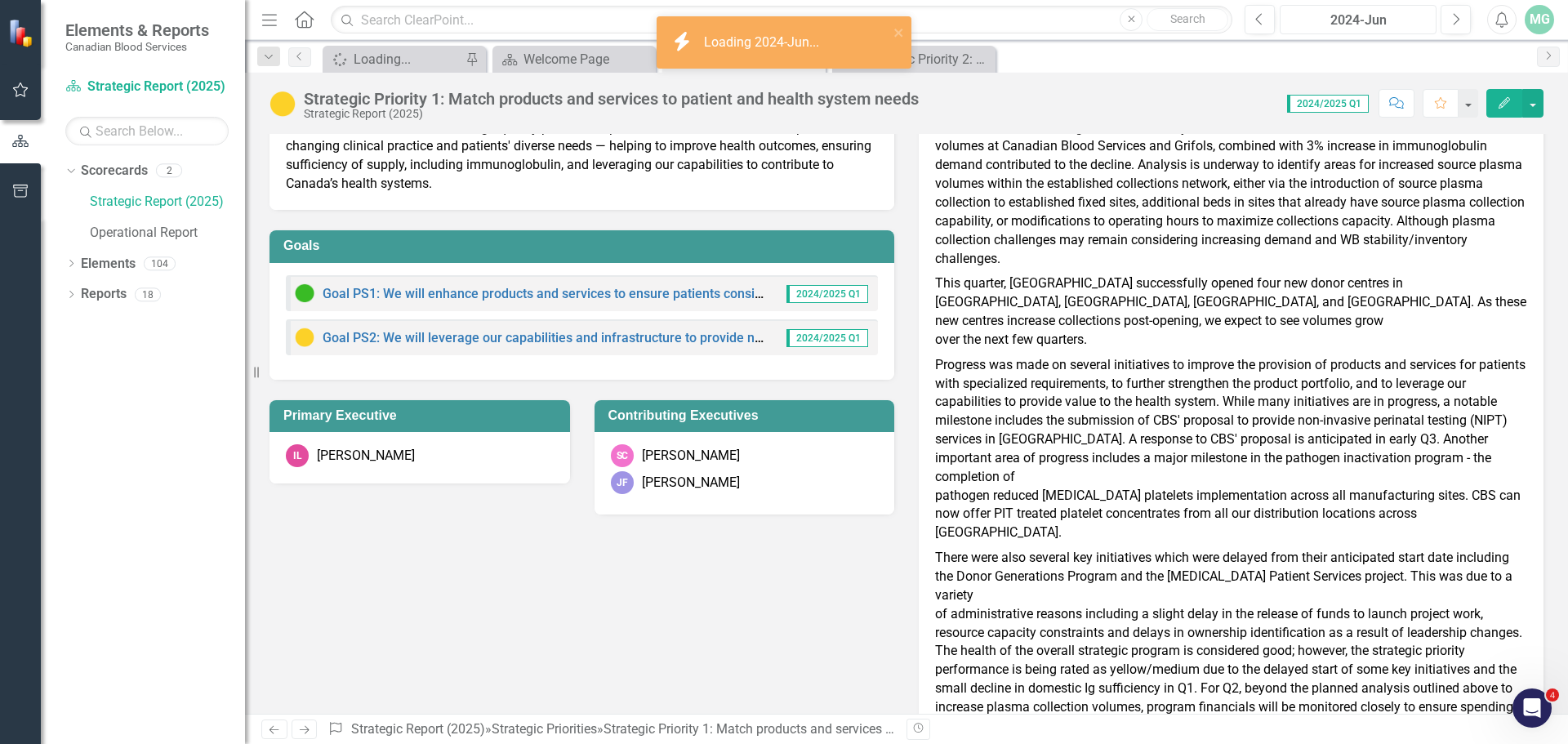 scroll, scrollTop: 288, scrollLeft: 0, axis: vertical 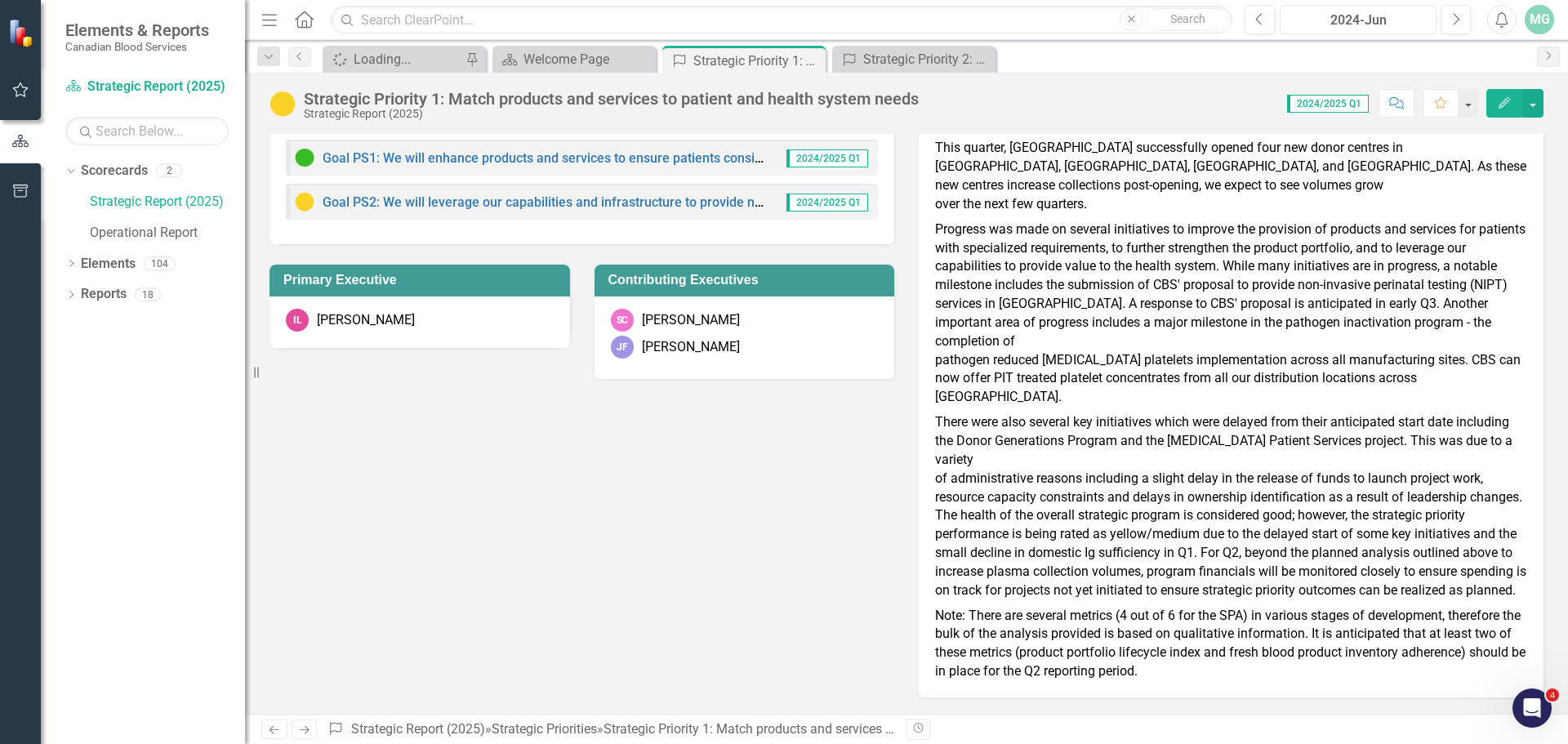 click on "2024-Jun" at bounding box center (1358, 20) 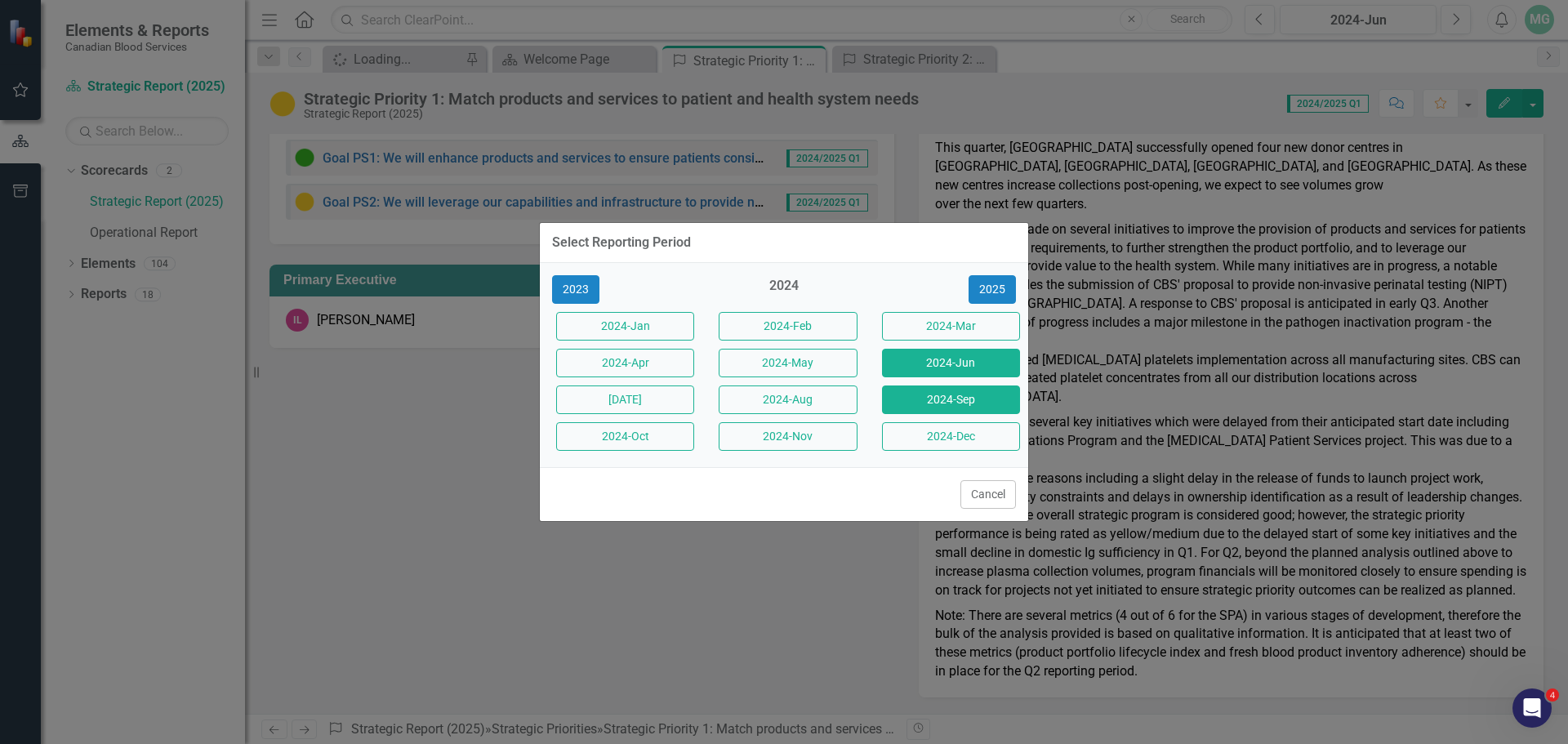 click on "2024-Sep" at bounding box center (951, 399) 